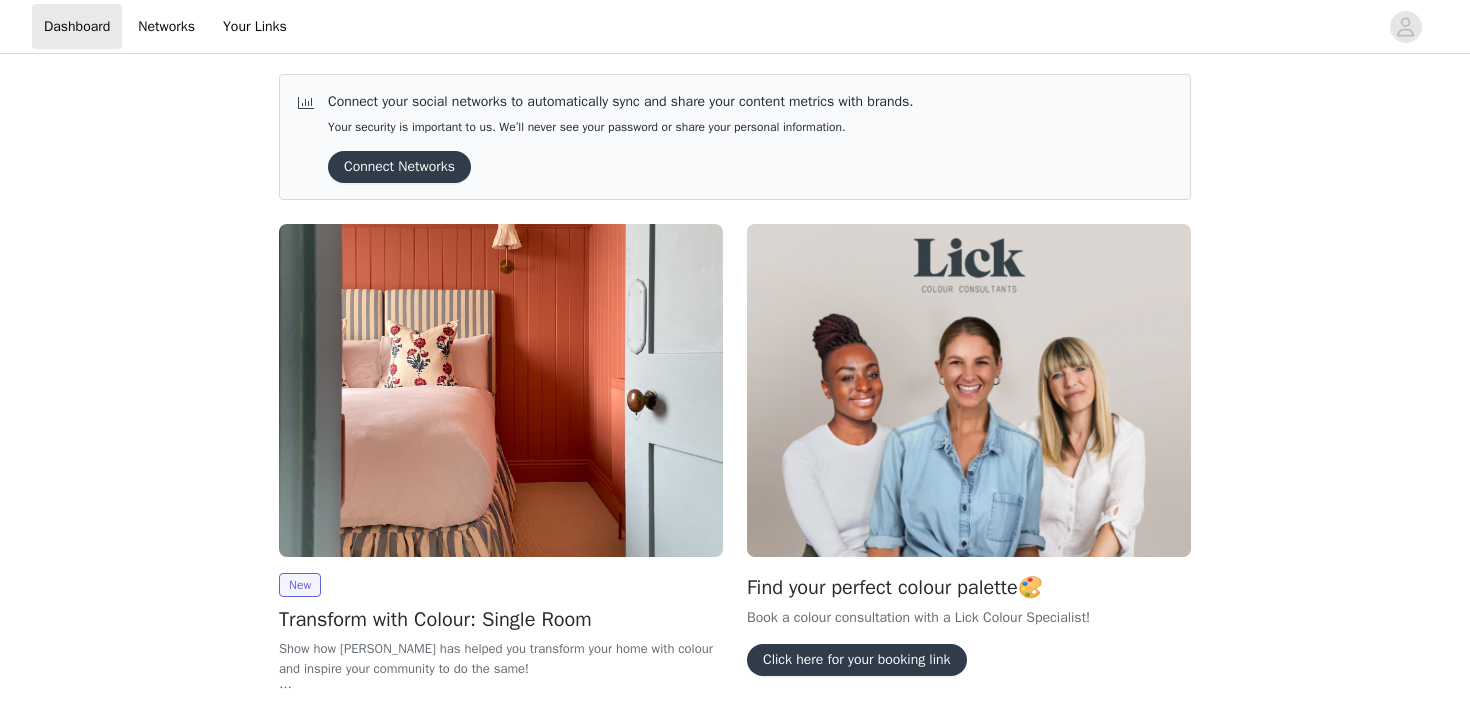 scroll, scrollTop: 0, scrollLeft: 0, axis: both 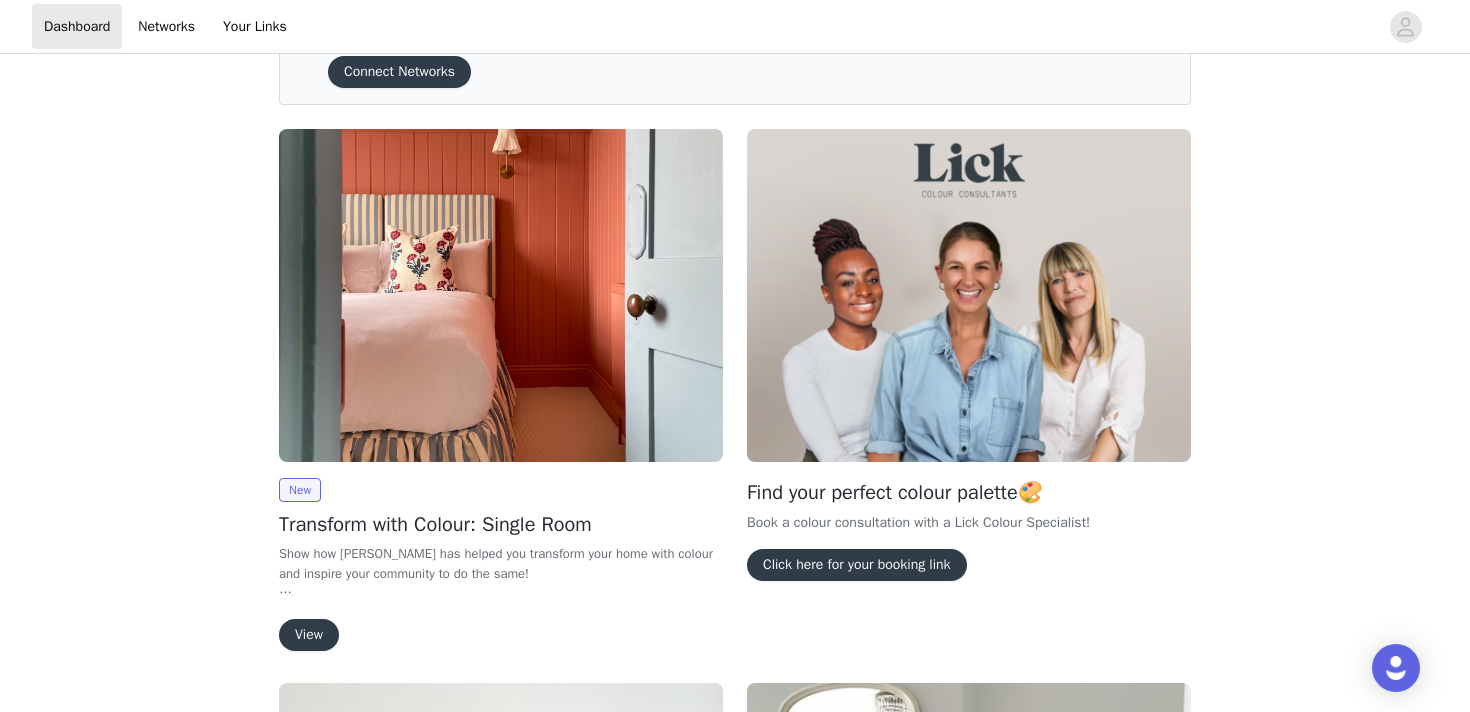 click on "View" at bounding box center [309, 635] 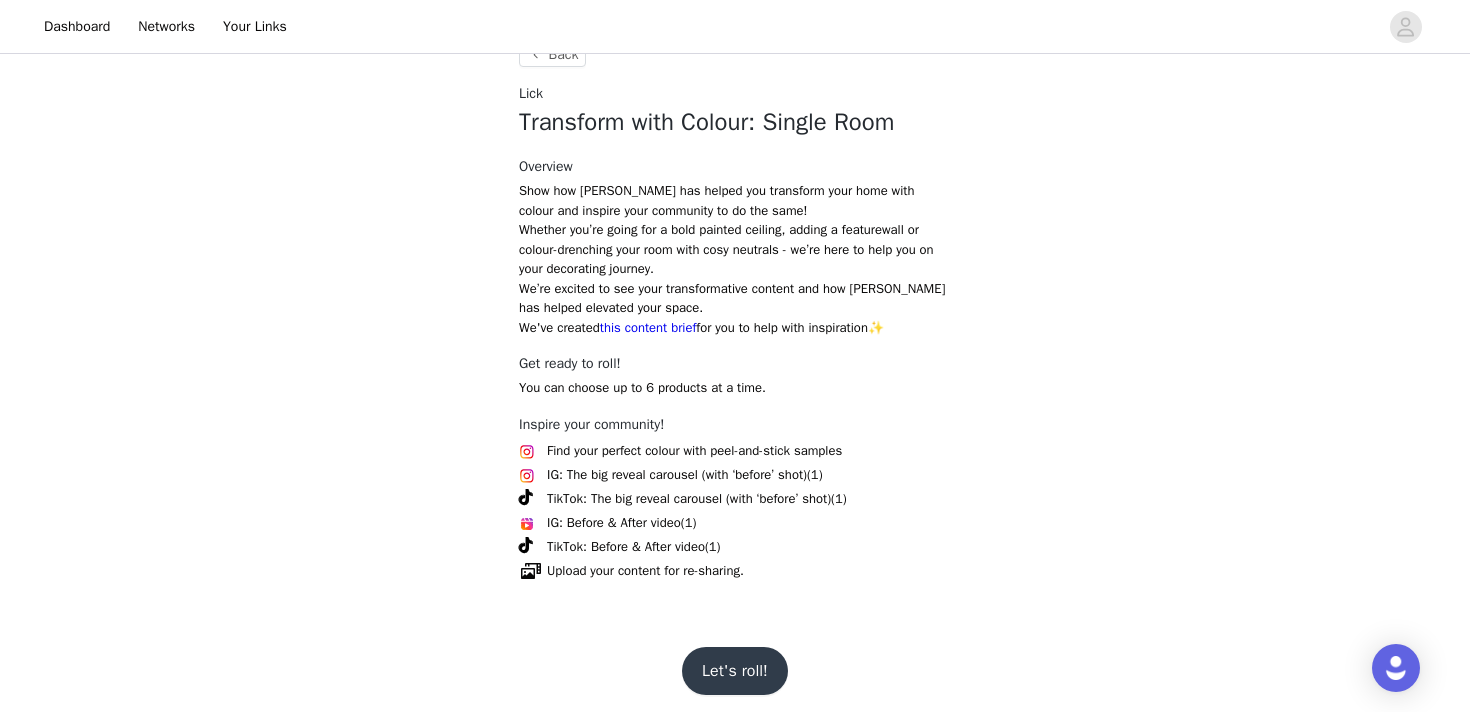 scroll, scrollTop: 677, scrollLeft: 0, axis: vertical 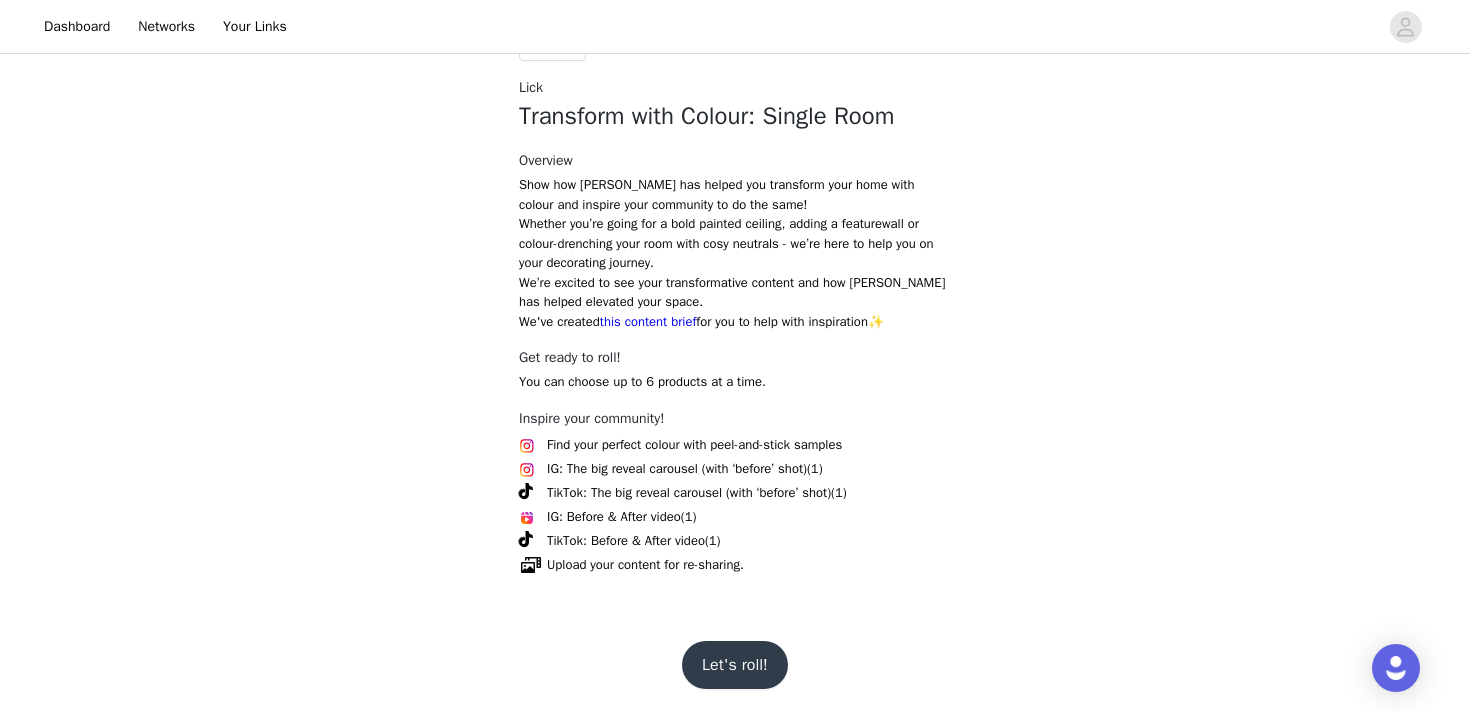 click on "Let's roll!" at bounding box center [735, 665] 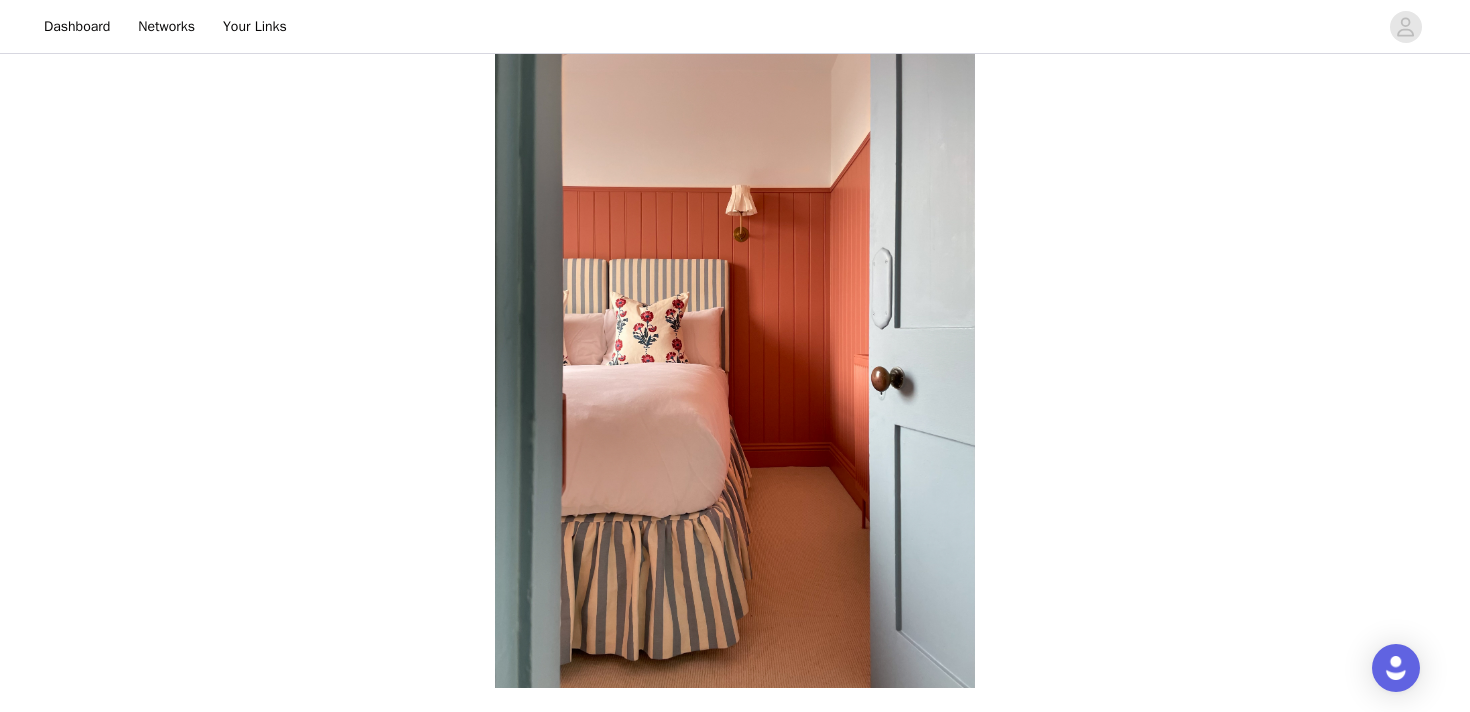 scroll, scrollTop: 674, scrollLeft: 0, axis: vertical 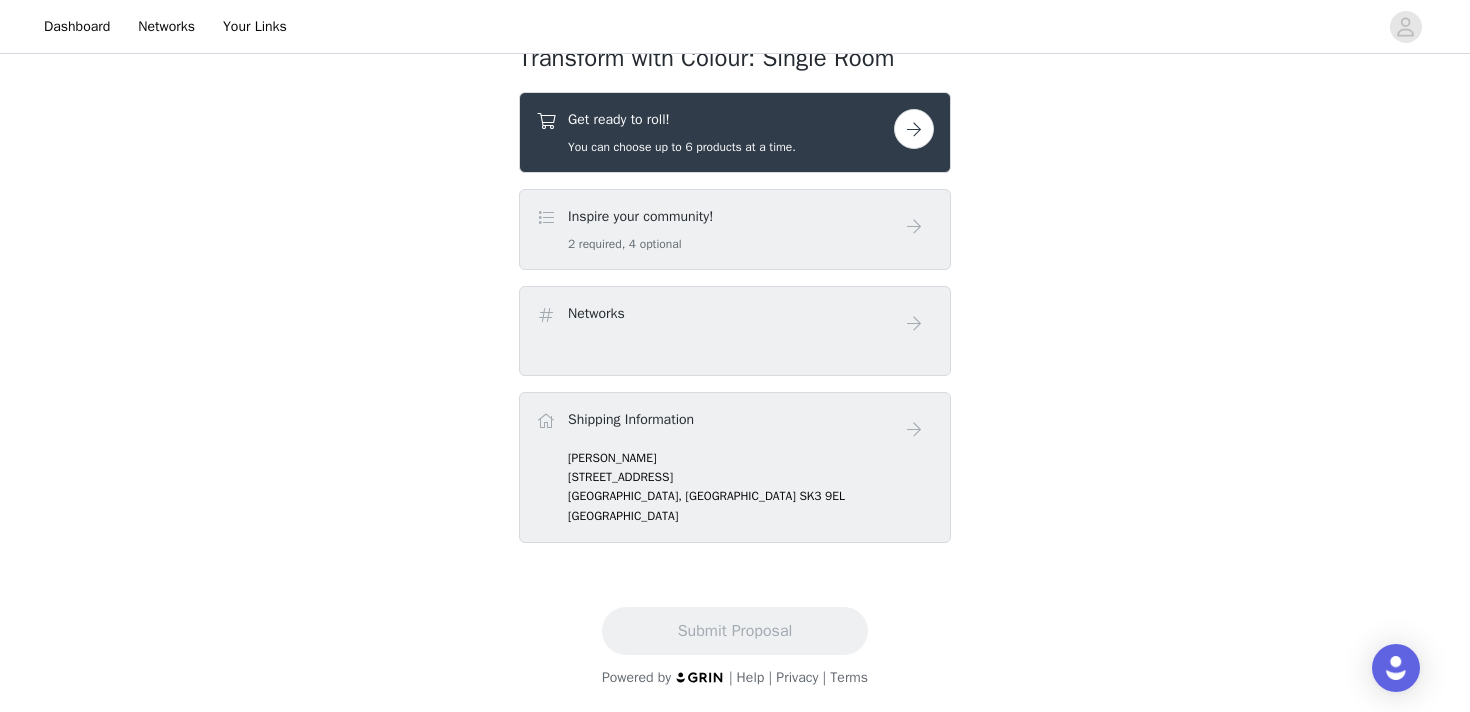 click on "Get ready to roll!   You can choose up to 6 products at a time." at bounding box center [715, 132] 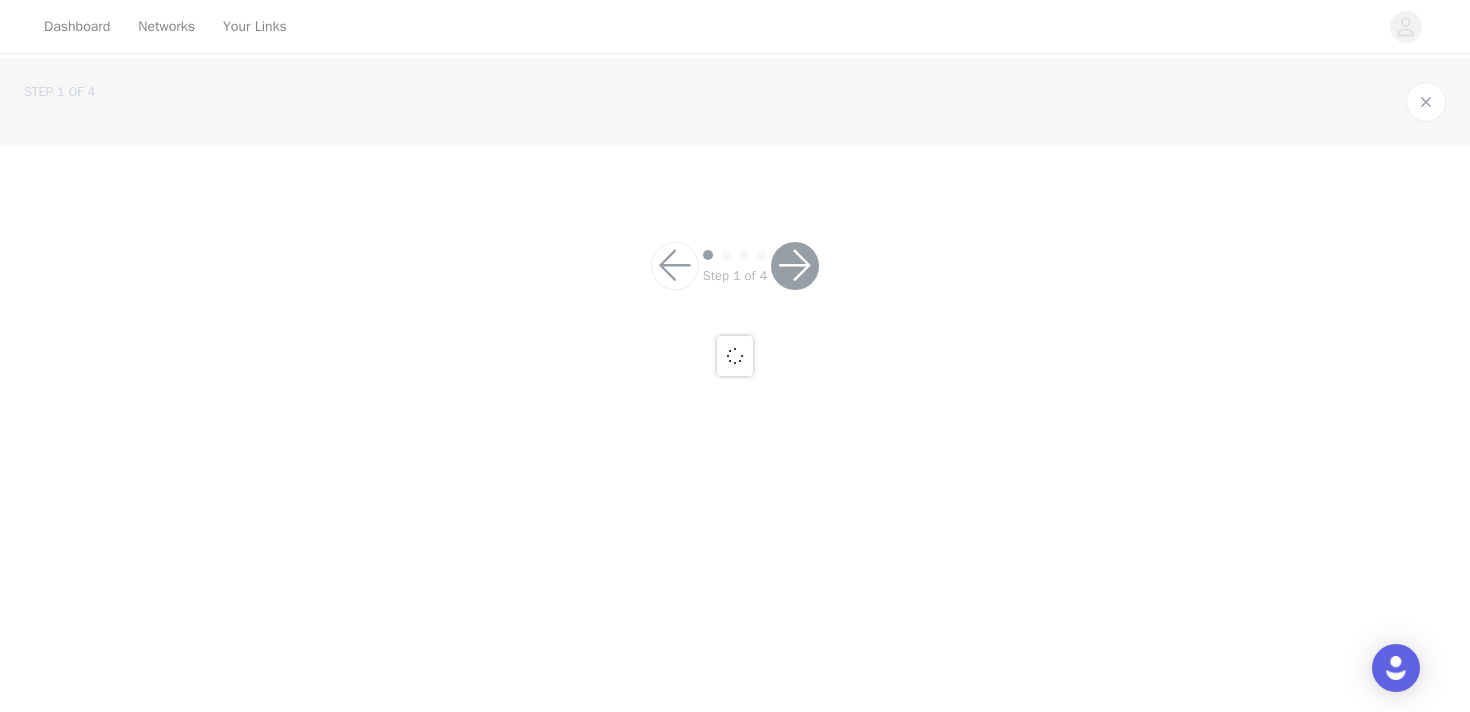 scroll, scrollTop: 0, scrollLeft: 0, axis: both 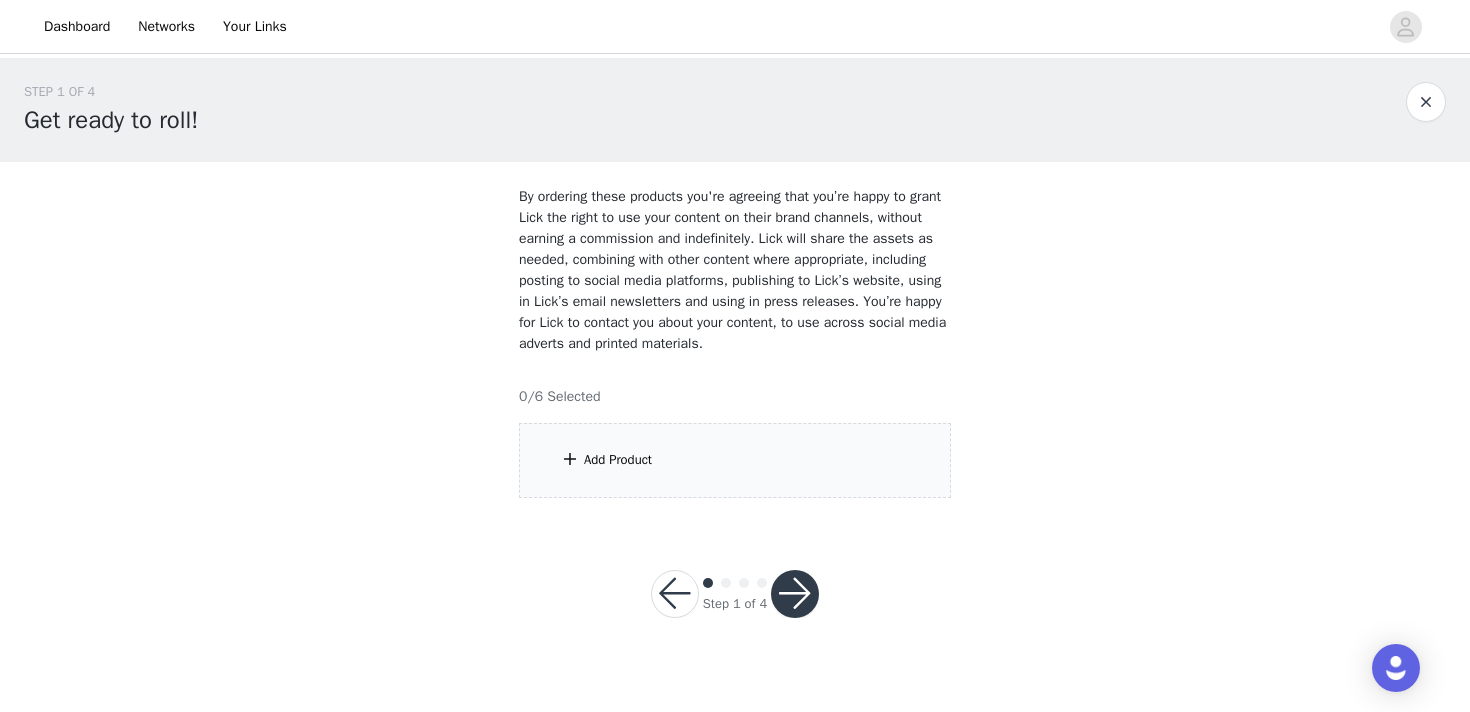 click on "Add Product" at bounding box center (735, 460) 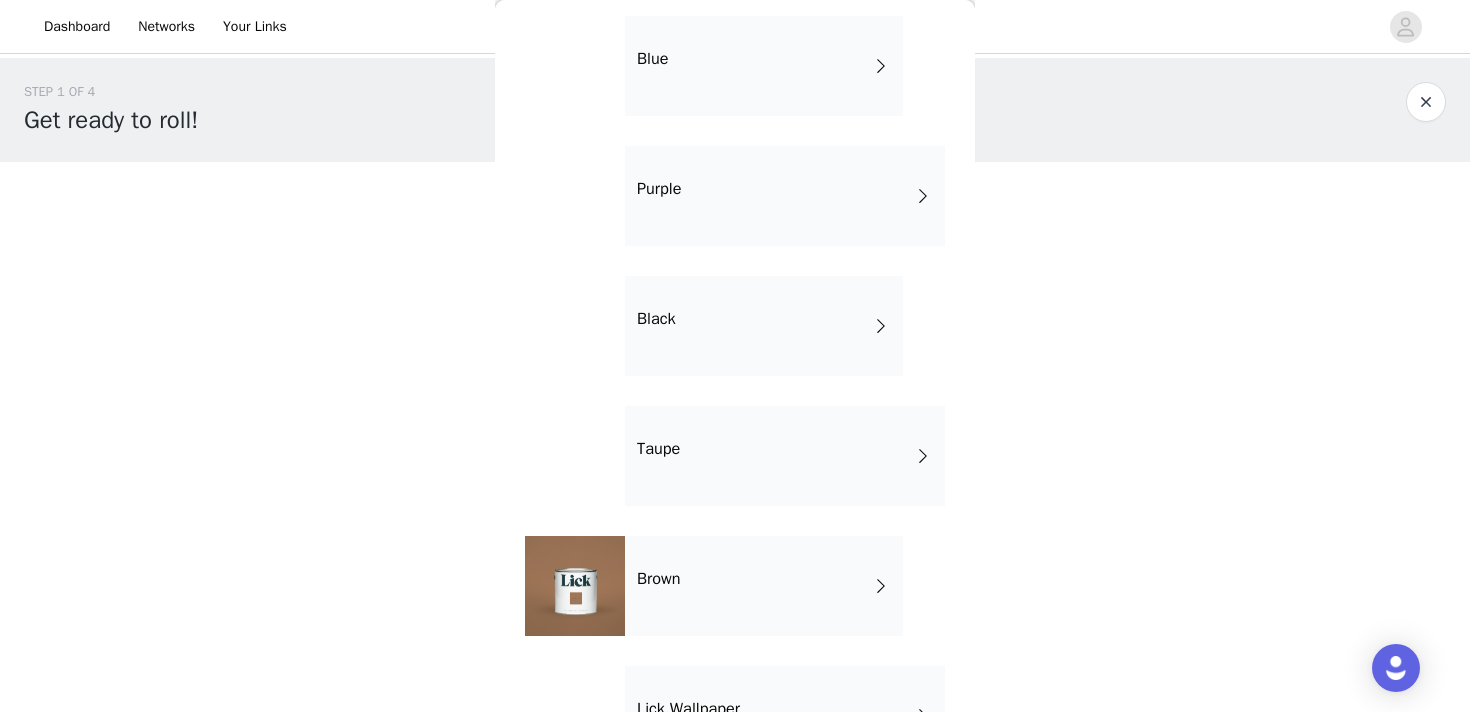 scroll, scrollTop: 1388, scrollLeft: 0, axis: vertical 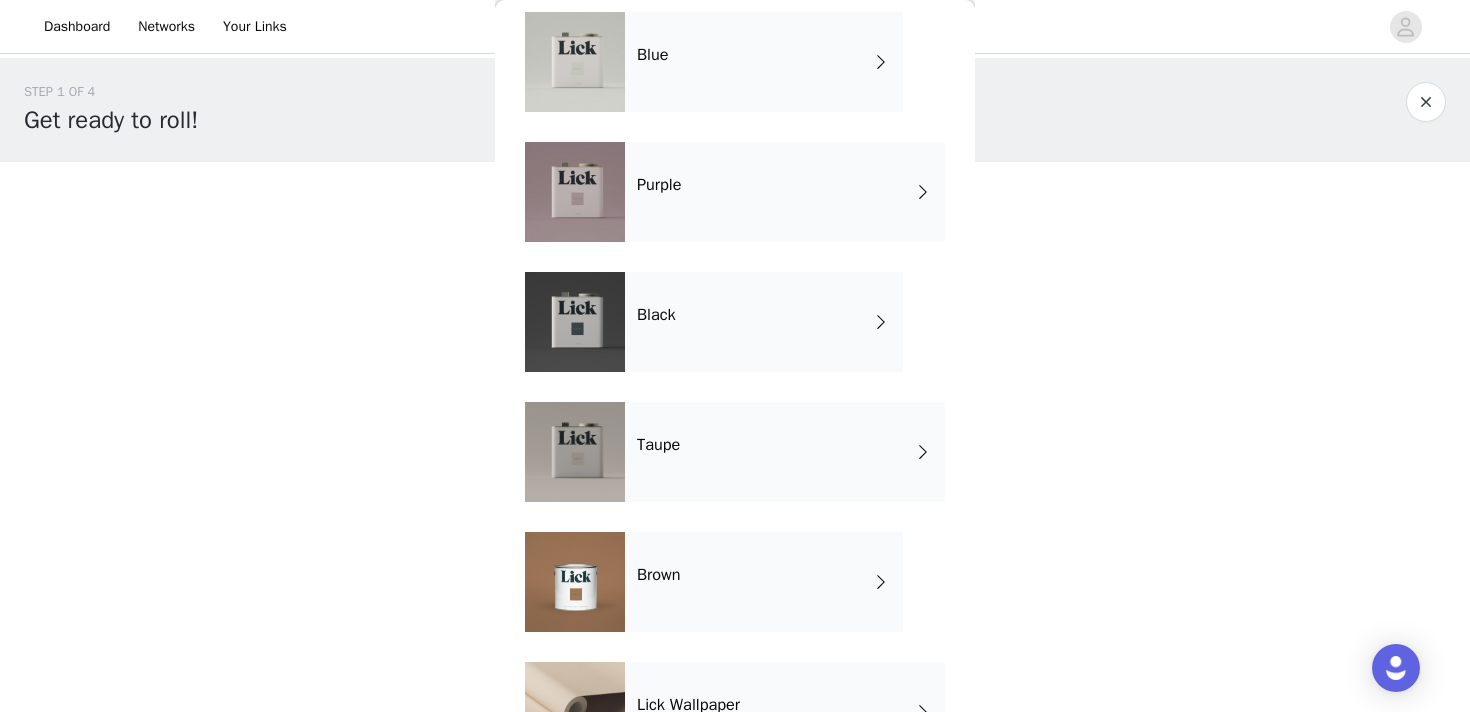 click on "Taupe" at bounding box center (785, 452) 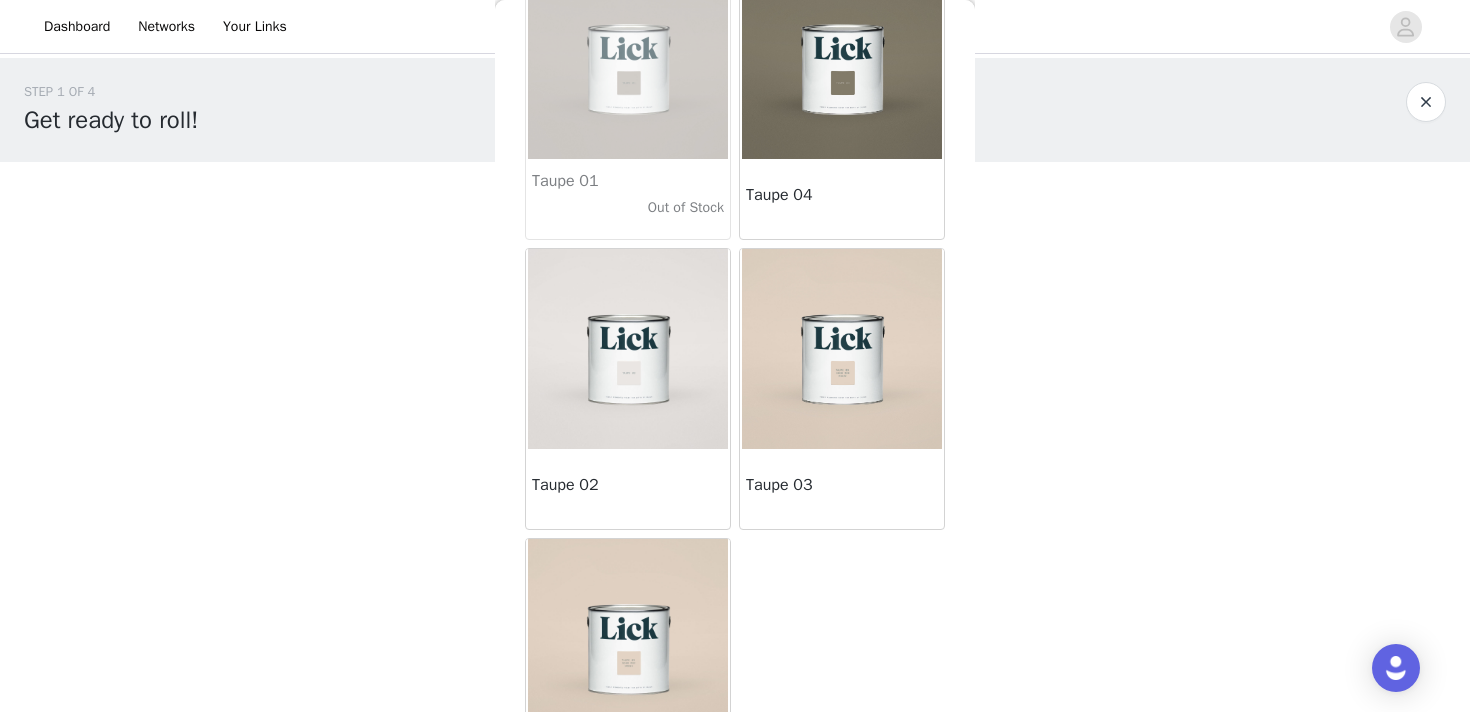 scroll, scrollTop: 159, scrollLeft: 0, axis: vertical 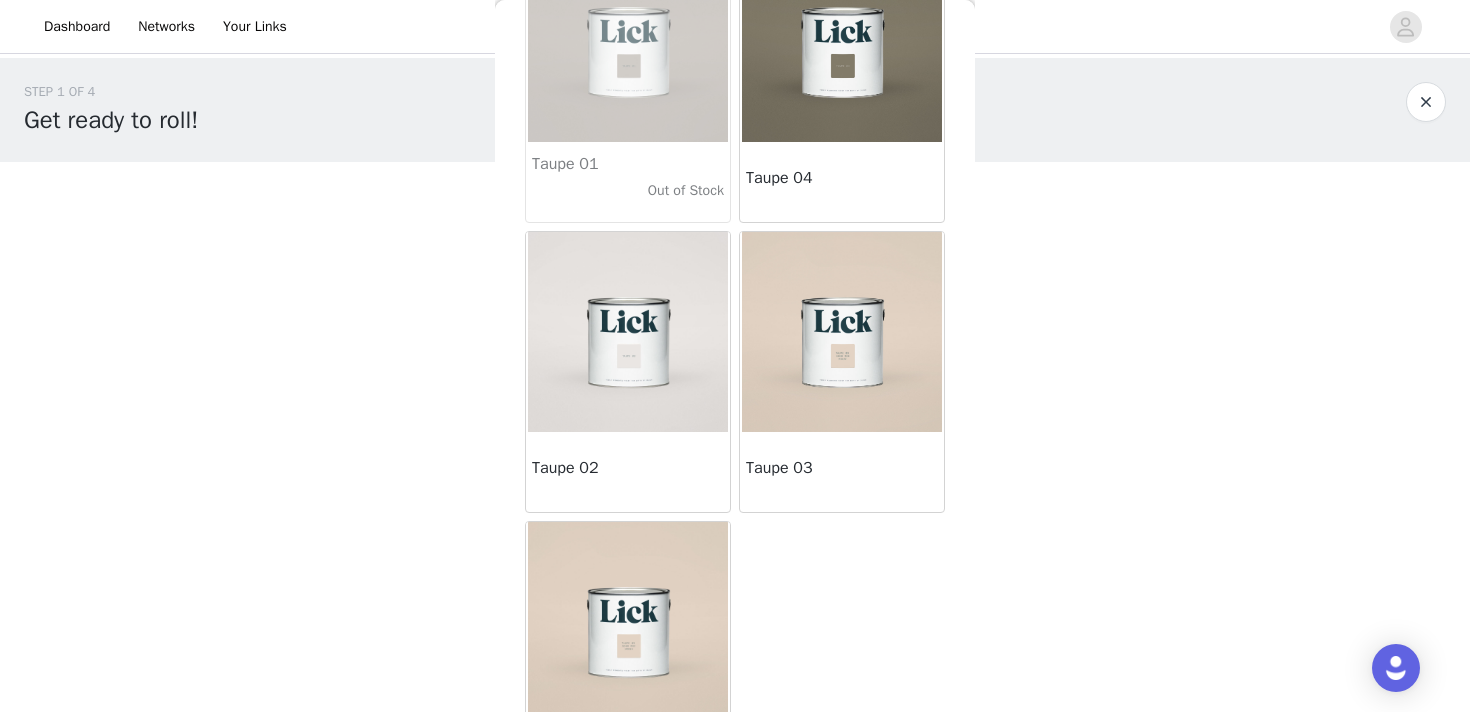 click on "Taupe 03" at bounding box center (842, 472) 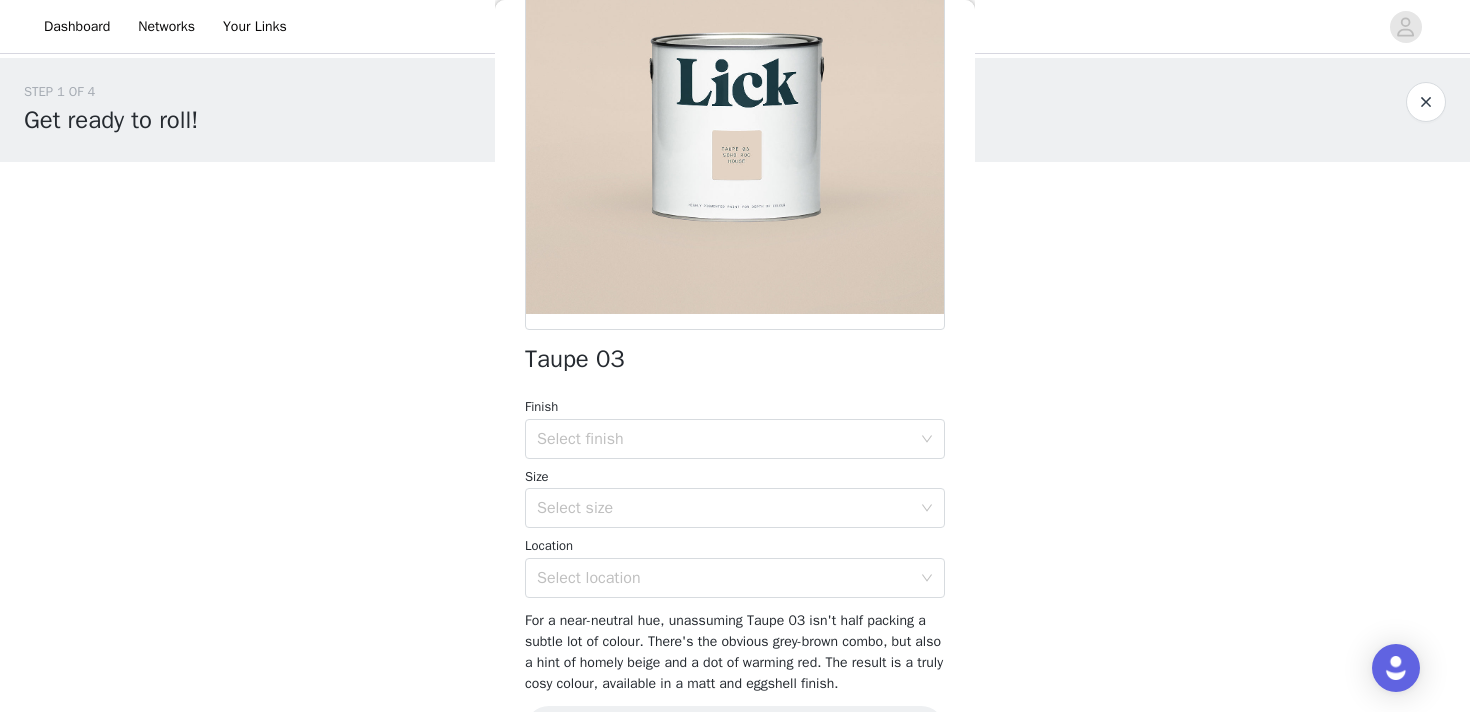 scroll, scrollTop: 241, scrollLeft: 0, axis: vertical 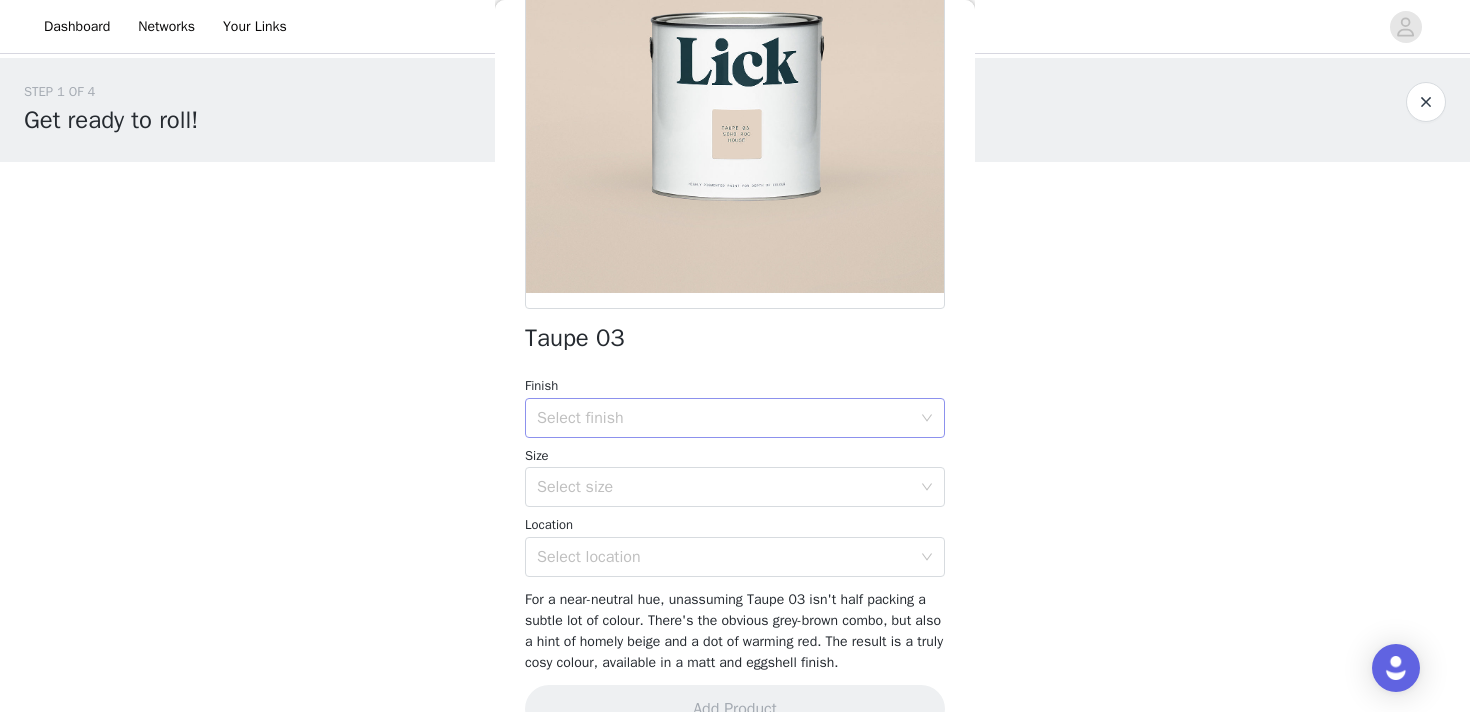 click on "Select finish" at bounding box center (724, 418) 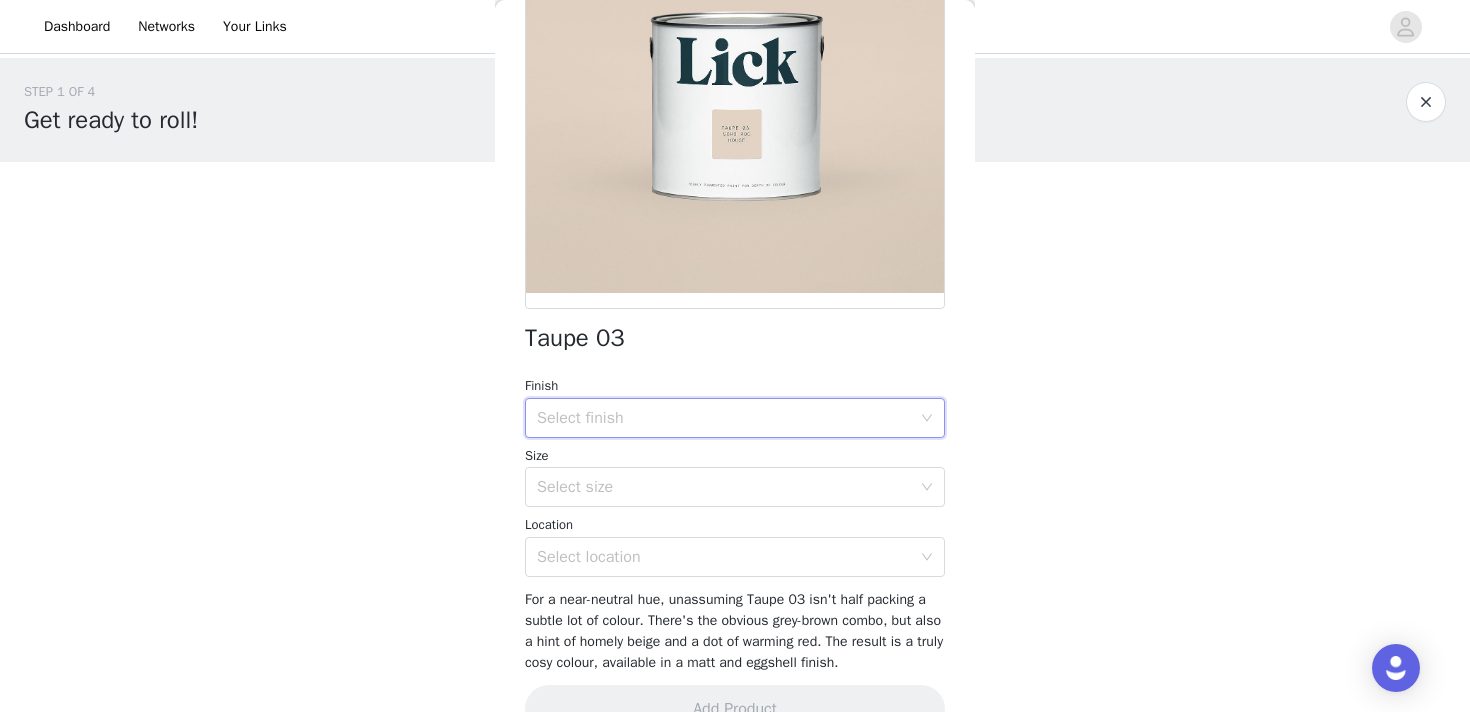 click on "Select finish" at bounding box center [724, 418] 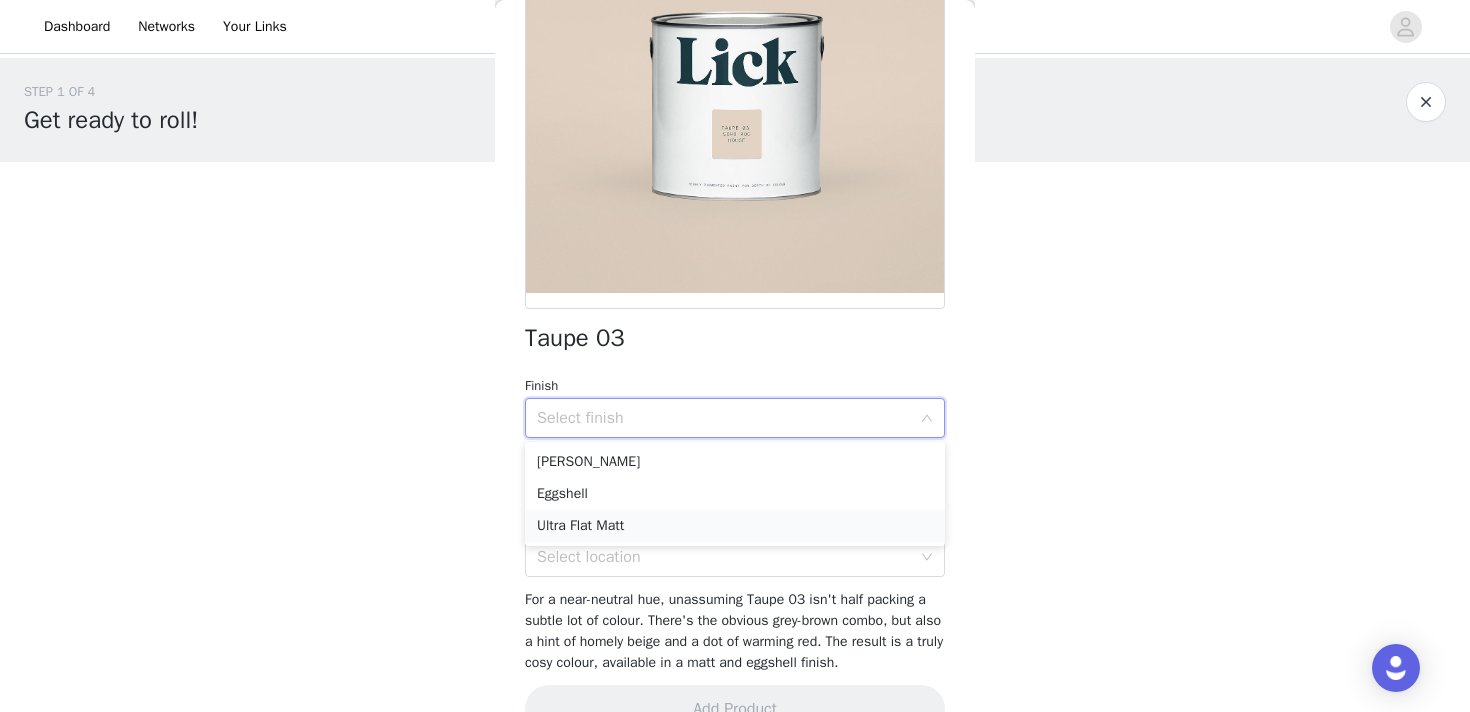 click on "Ultra Flat Matt" at bounding box center (735, 526) 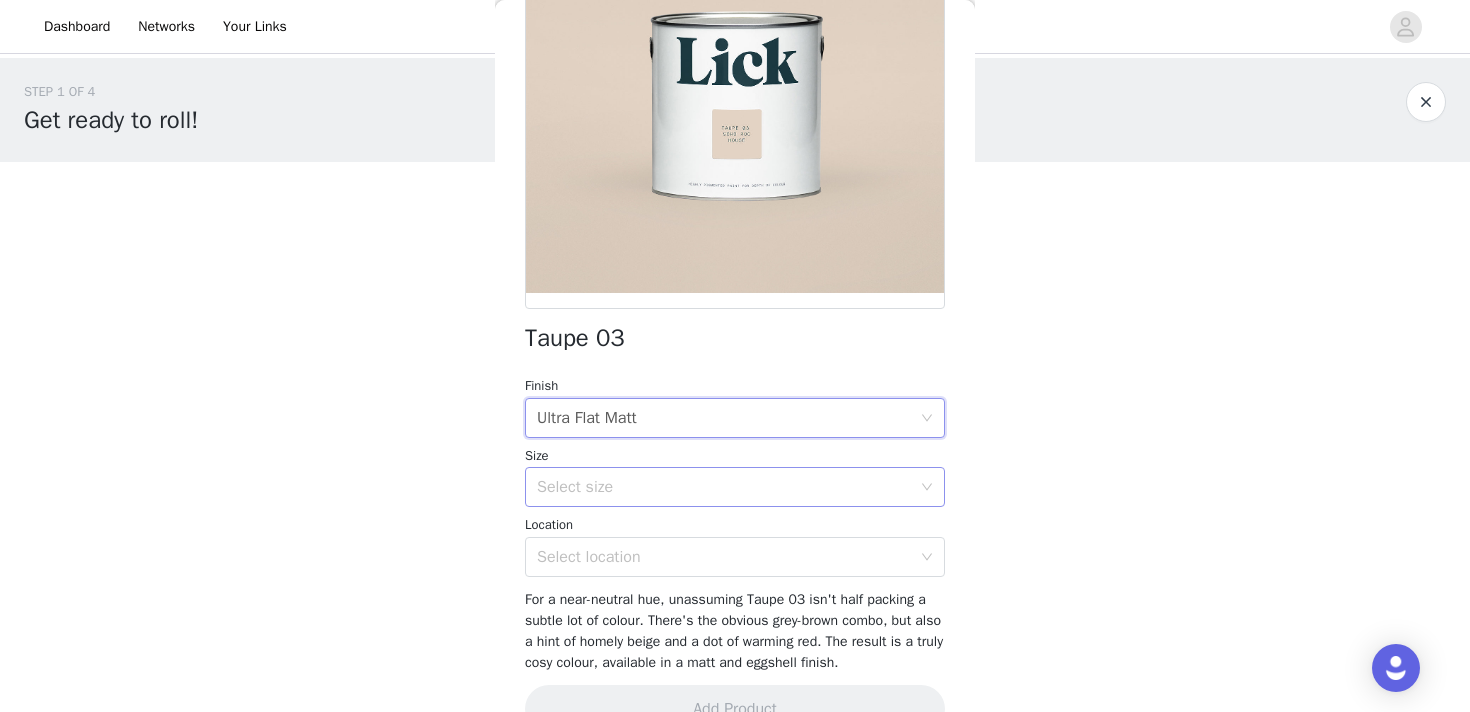 click on "Select size" at bounding box center [724, 487] 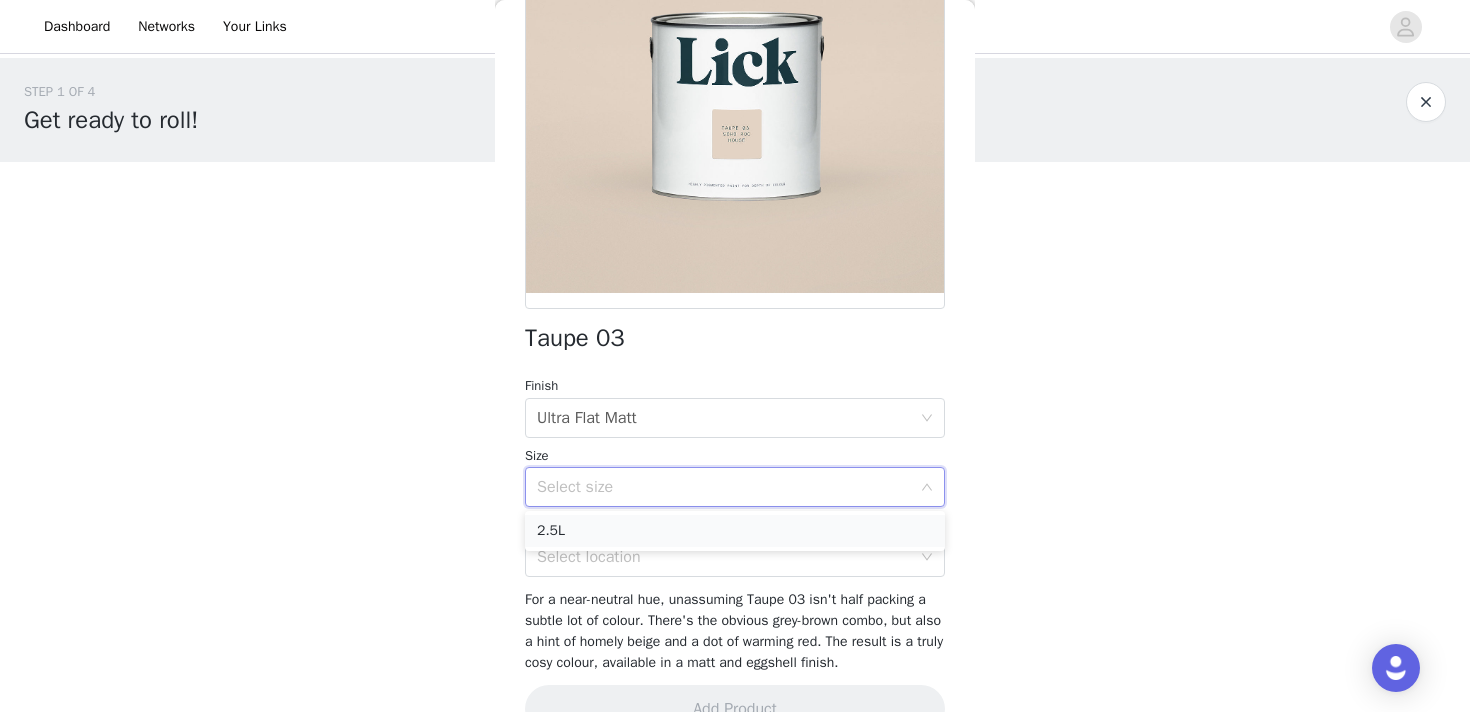 click on "2.5L" at bounding box center [735, 531] 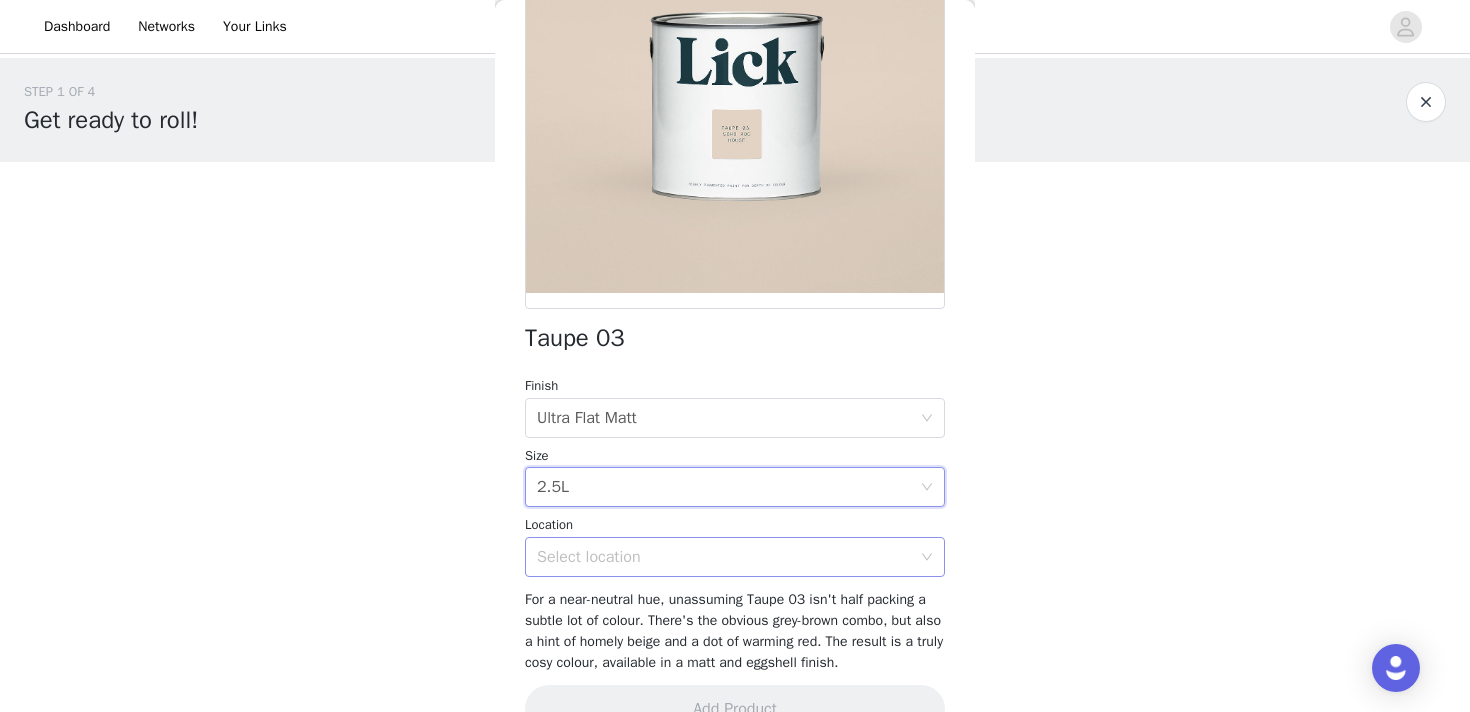 click on "Select location" at bounding box center [728, 557] 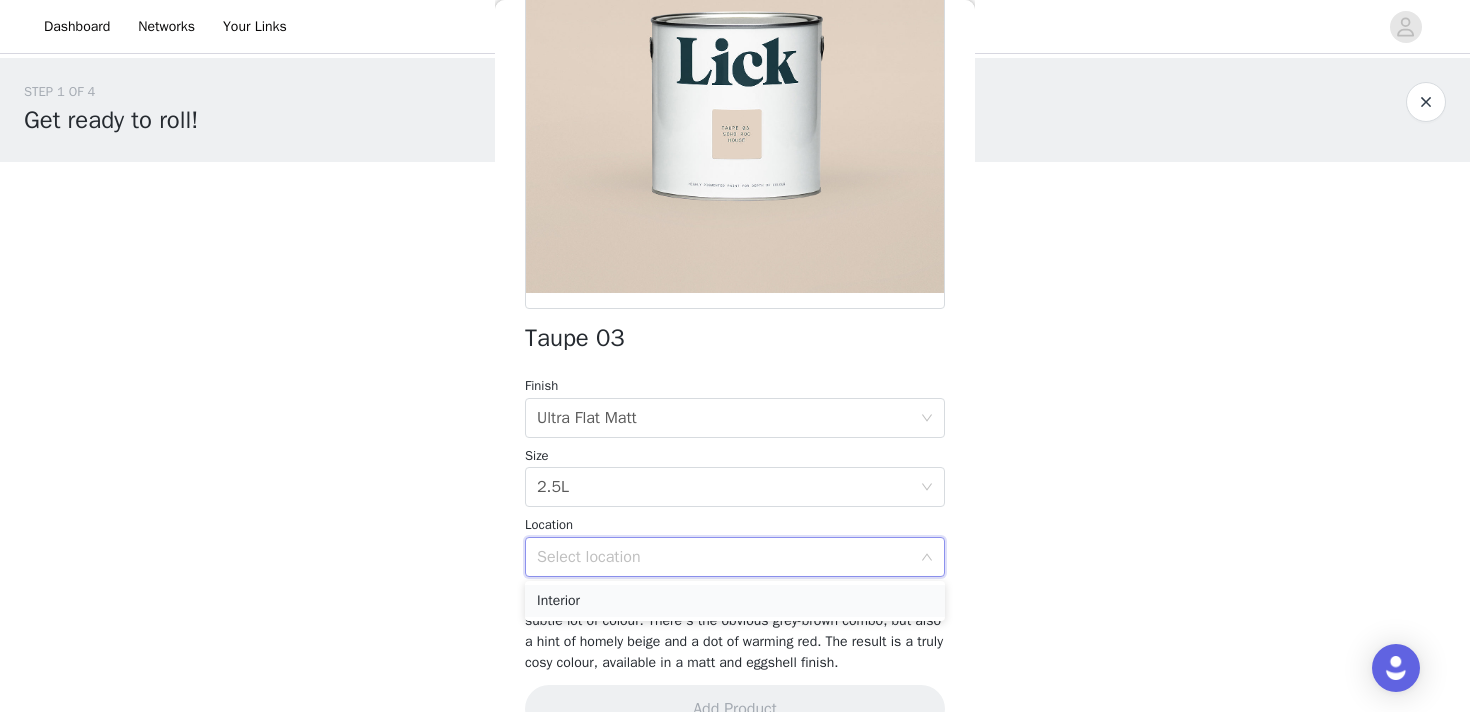 click on "Interior" at bounding box center [735, 601] 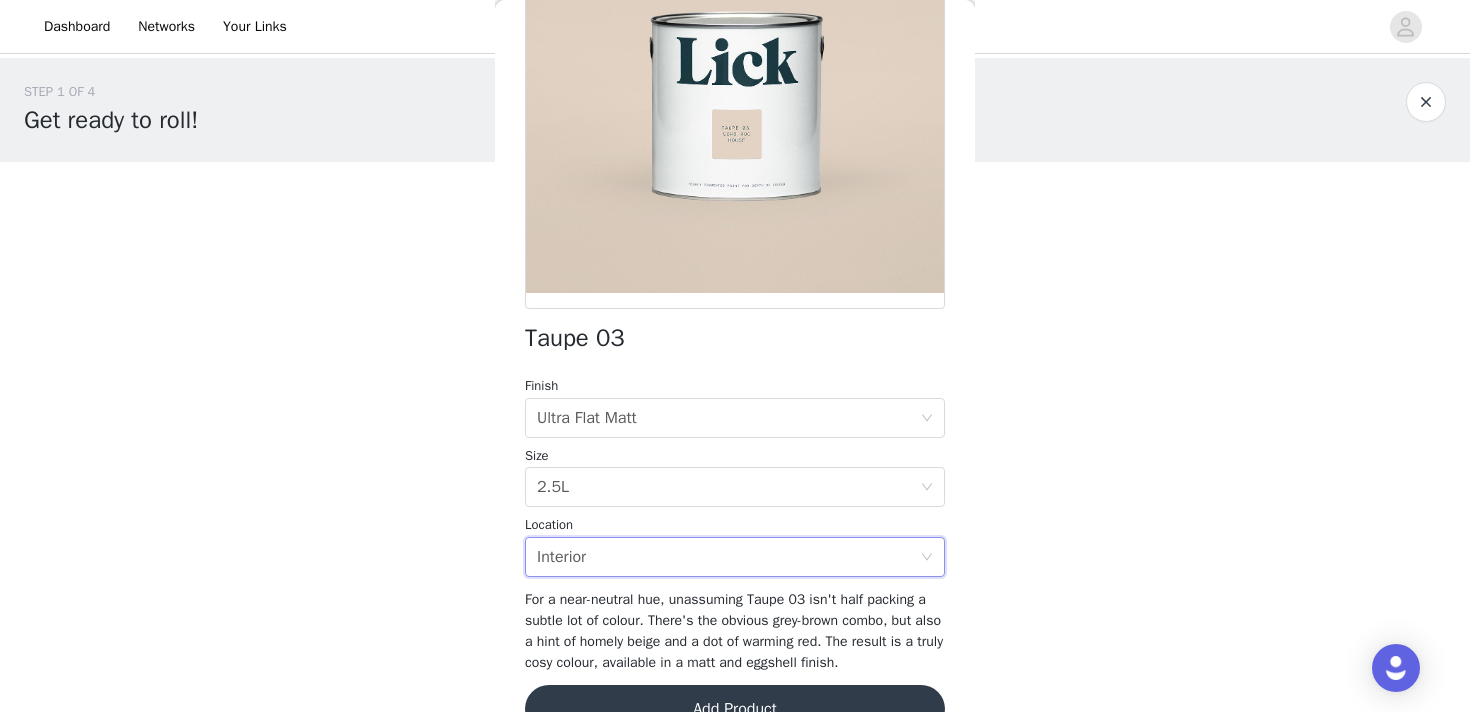 click on "STEP 1 OF 4
Get ready to roll!
By ordering these products you're agreeing that you’re happy to grant Lick the right to use your content on their brand channels, without earning a commission and indefinitely. Lick will share the assets as needed, combining with other content where appropriate, including posting to social media platforms, publishing to Lick’s website, using in Lick’s email newsletters and using in press releases. You’re happy for Lick to contact you about your content, to use across social media adverts and printed materials.       0/6 Selected           Add Product       Back     Taupe 03               Finish   Select finish Ultra Flat Matt Size   Select size 2.5L Location   Select location Interior     Add Product" at bounding box center (735, 290) 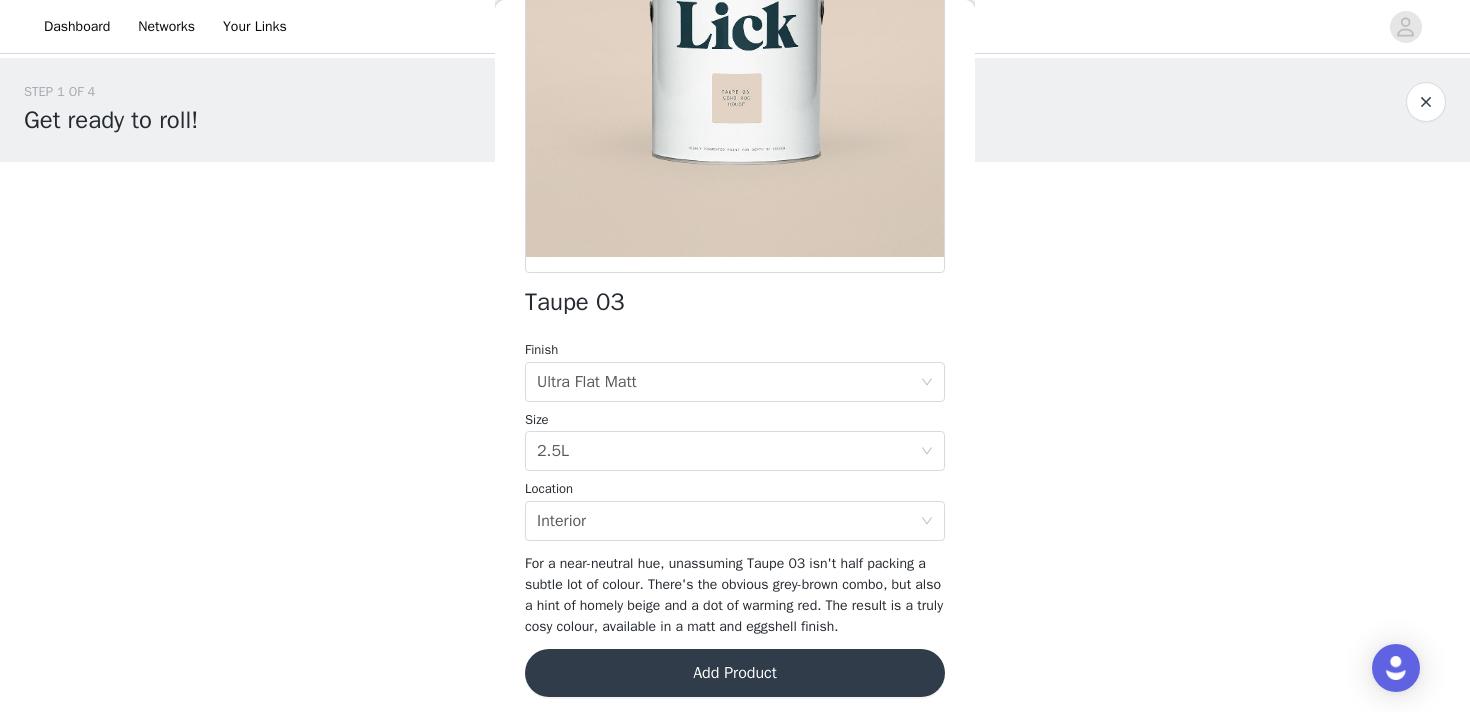 scroll, scrollTop: 285, scrollLeft: 0, axis: vertical 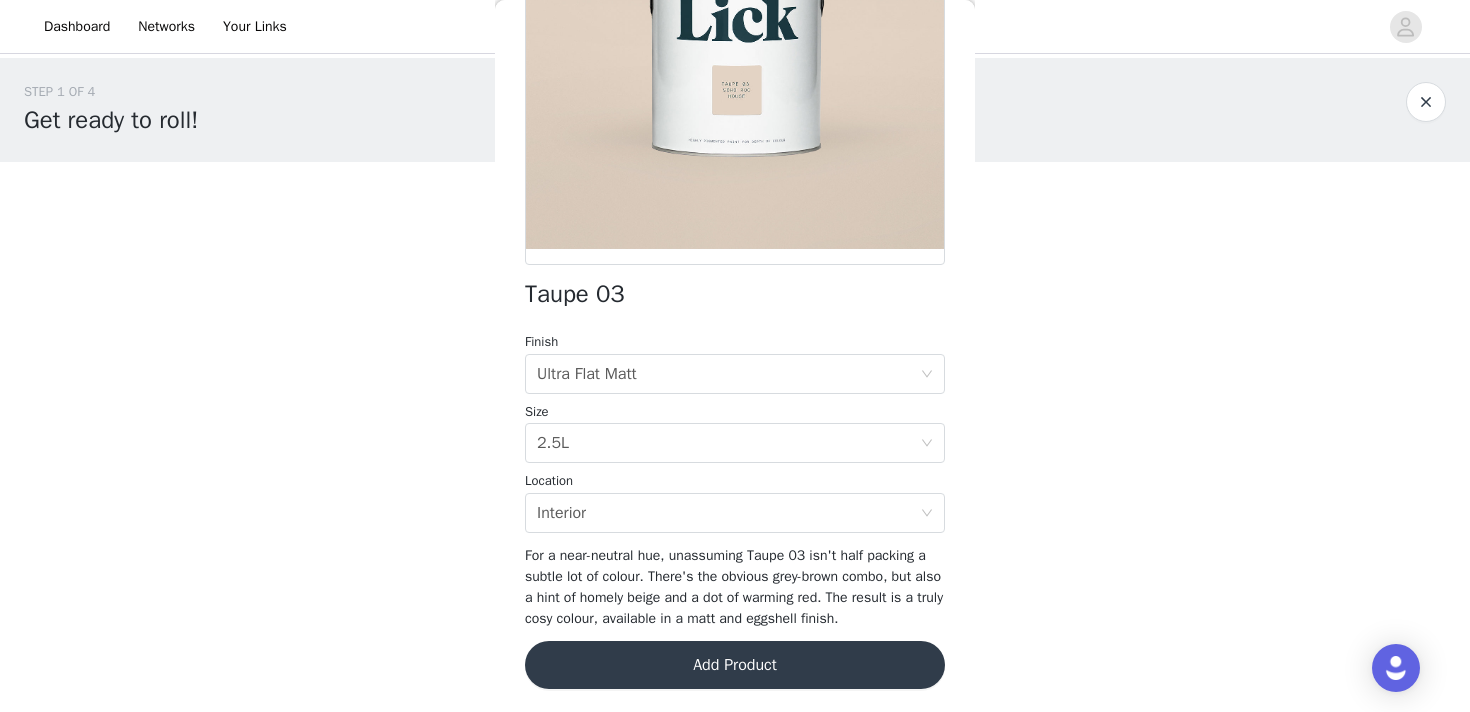 click on "Add Product" at bounding box center [735, 665] 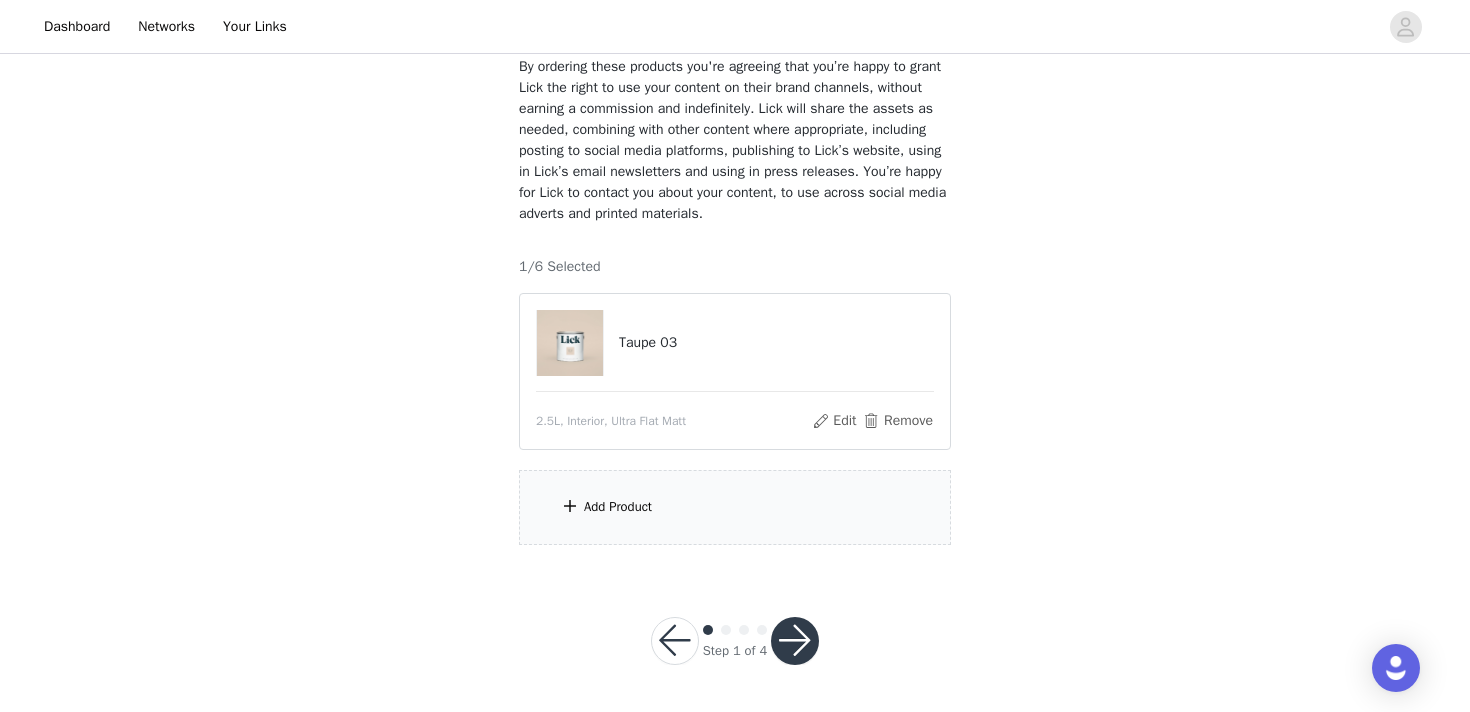 scroll, scrollTop: 151, scrollLeft: 0, axis: vertical 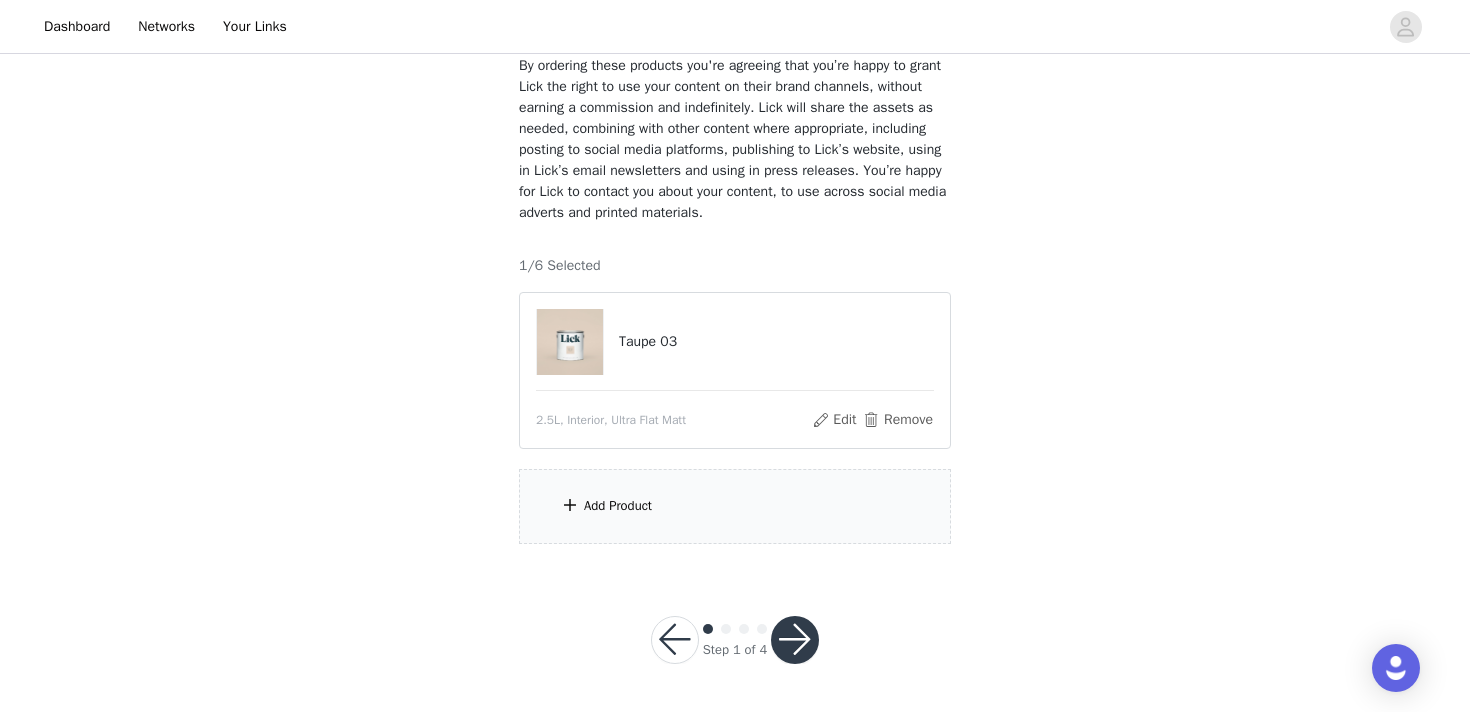 click on "Add Product" at bounding box center [735, 506] 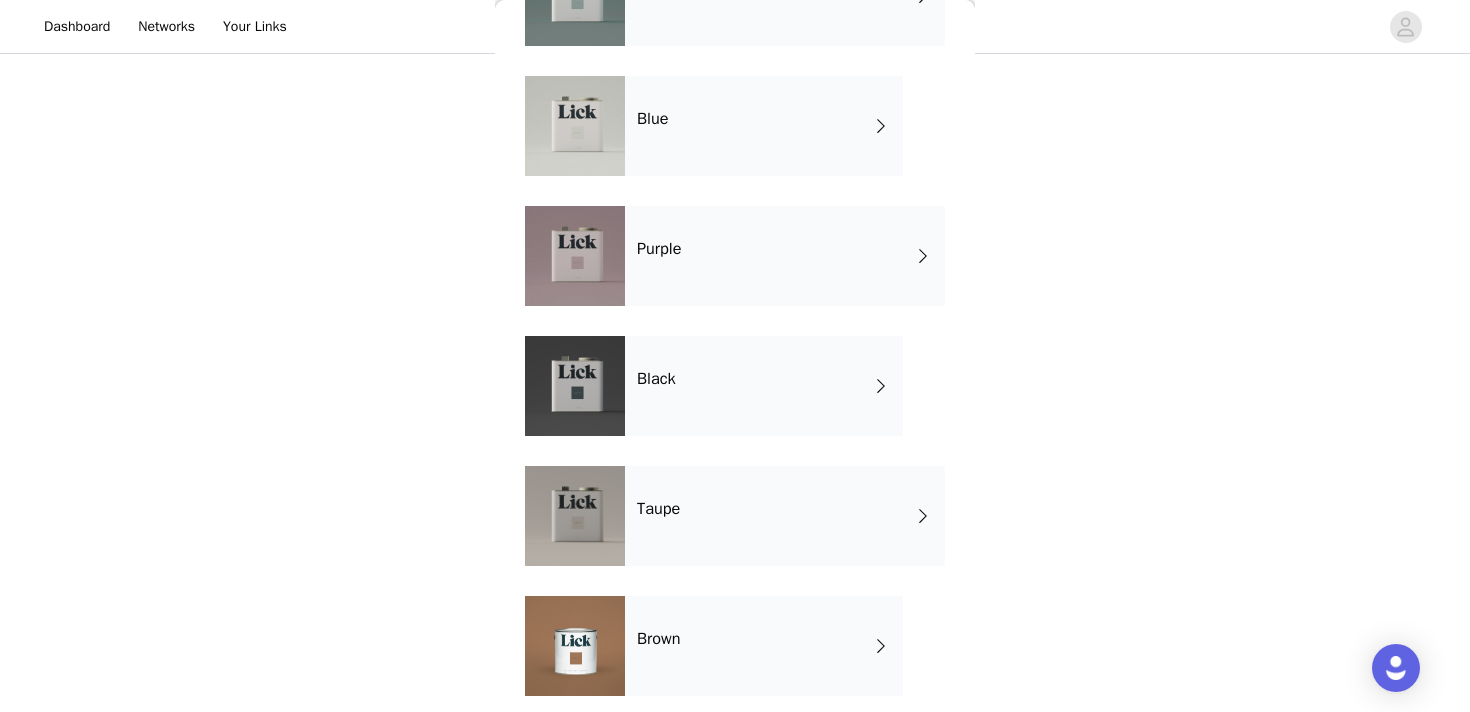 scroll, scrollTop: 1337, scrollLeft: 0, axis: vertical 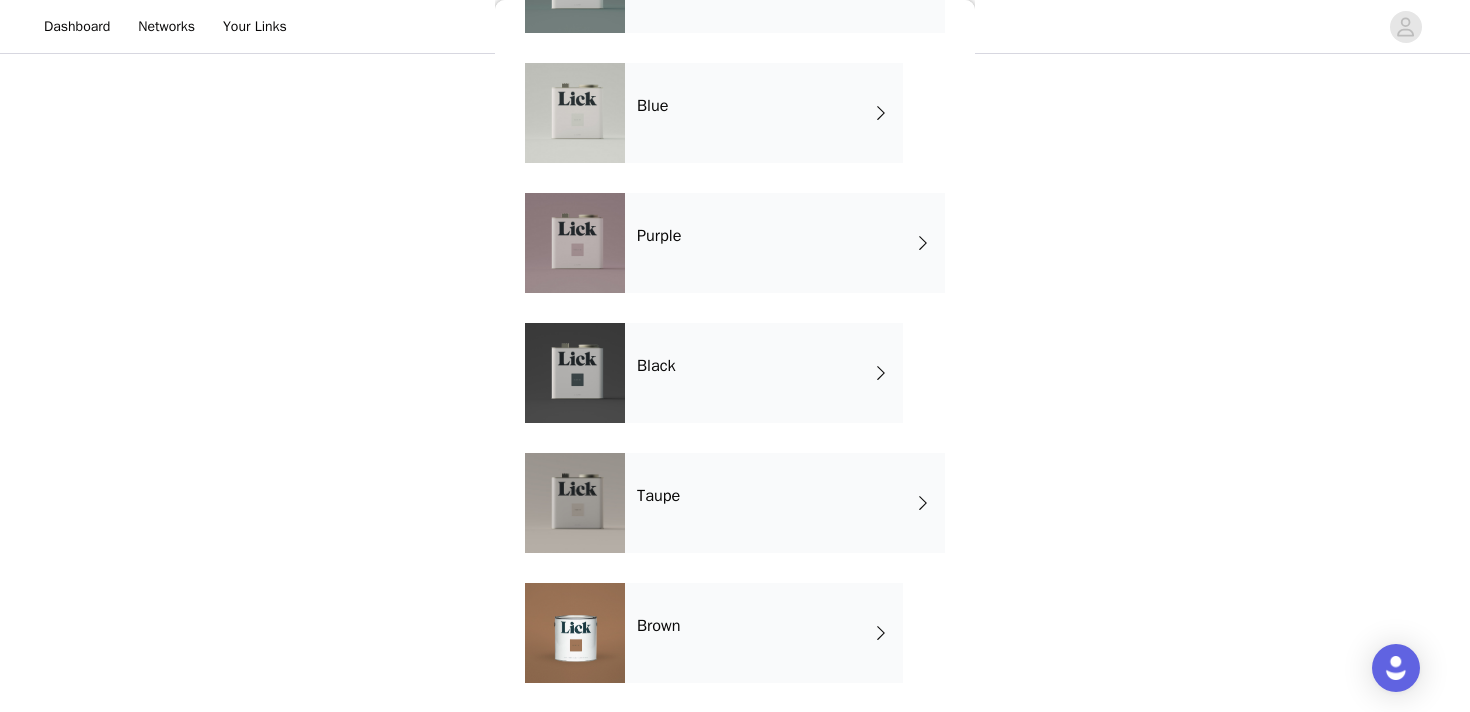 click on "Taupe" at bounding box center (785, 503) 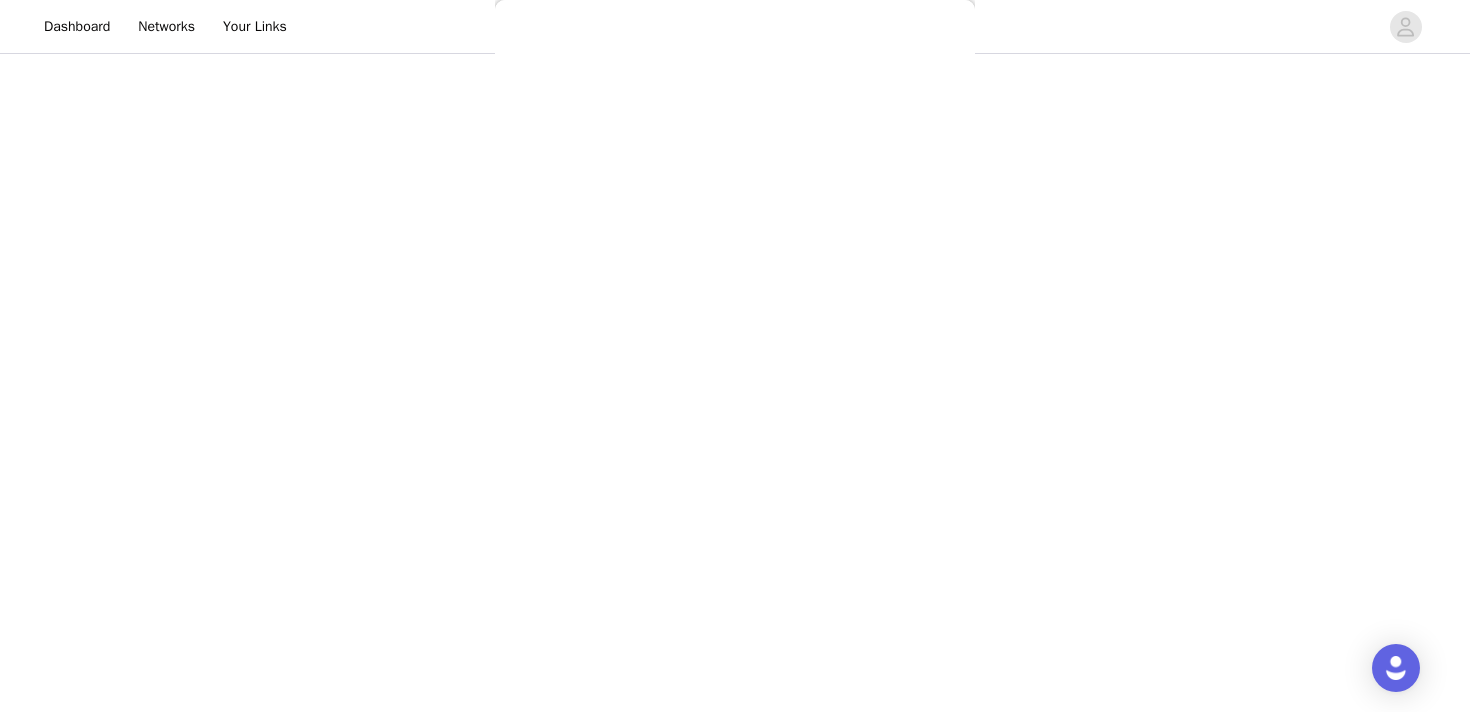 scroll, scrollTop: 0, scrollLeft: 0, axis: both 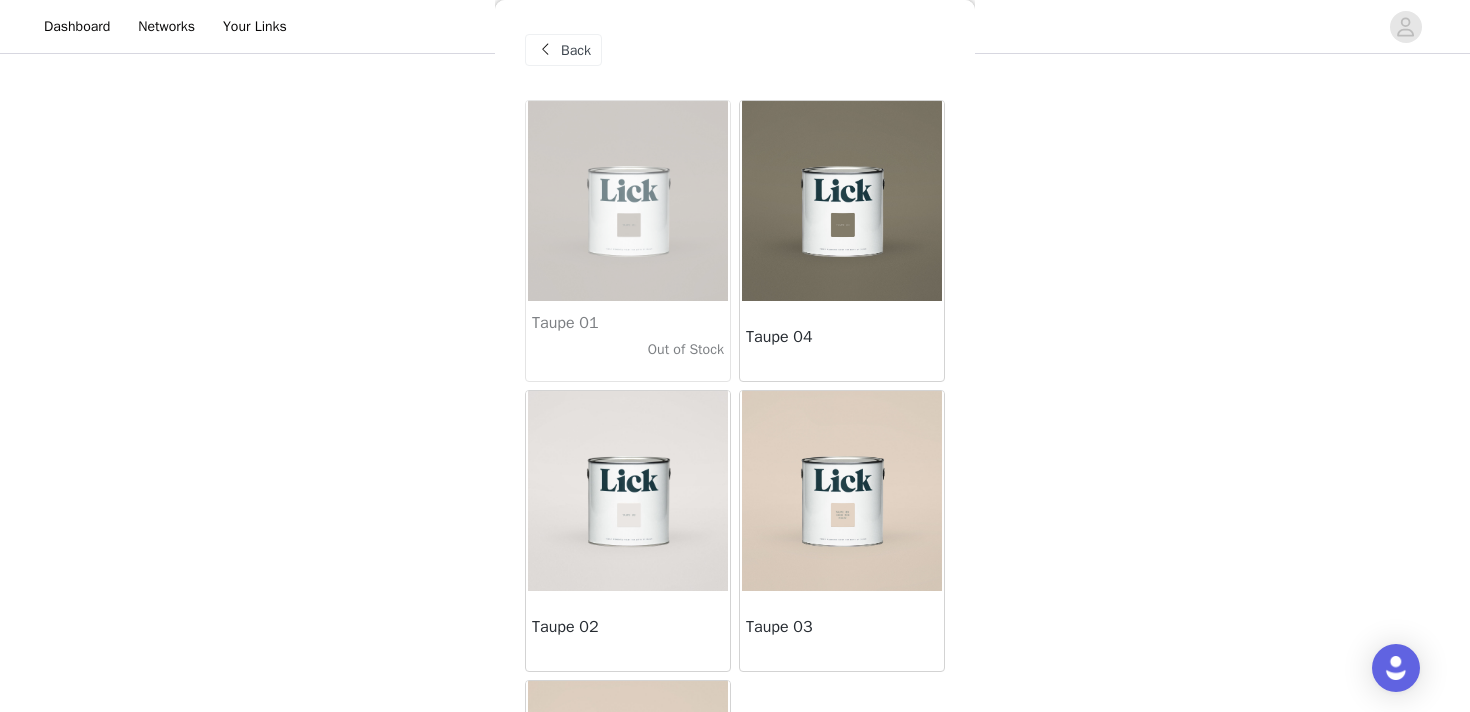 click on "Taupe 03" at bounding box center [842, 627] 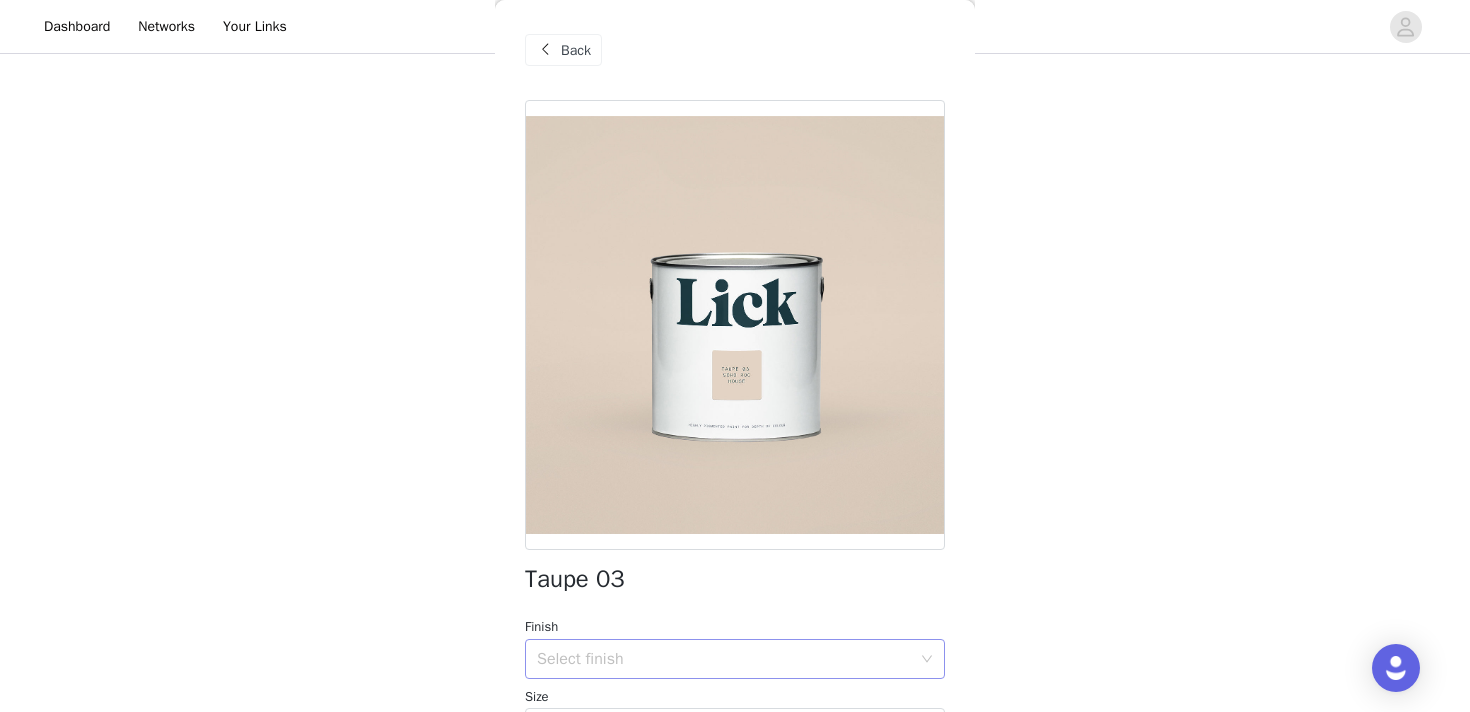 click on "Select finish" at bounding box center [728, 659] 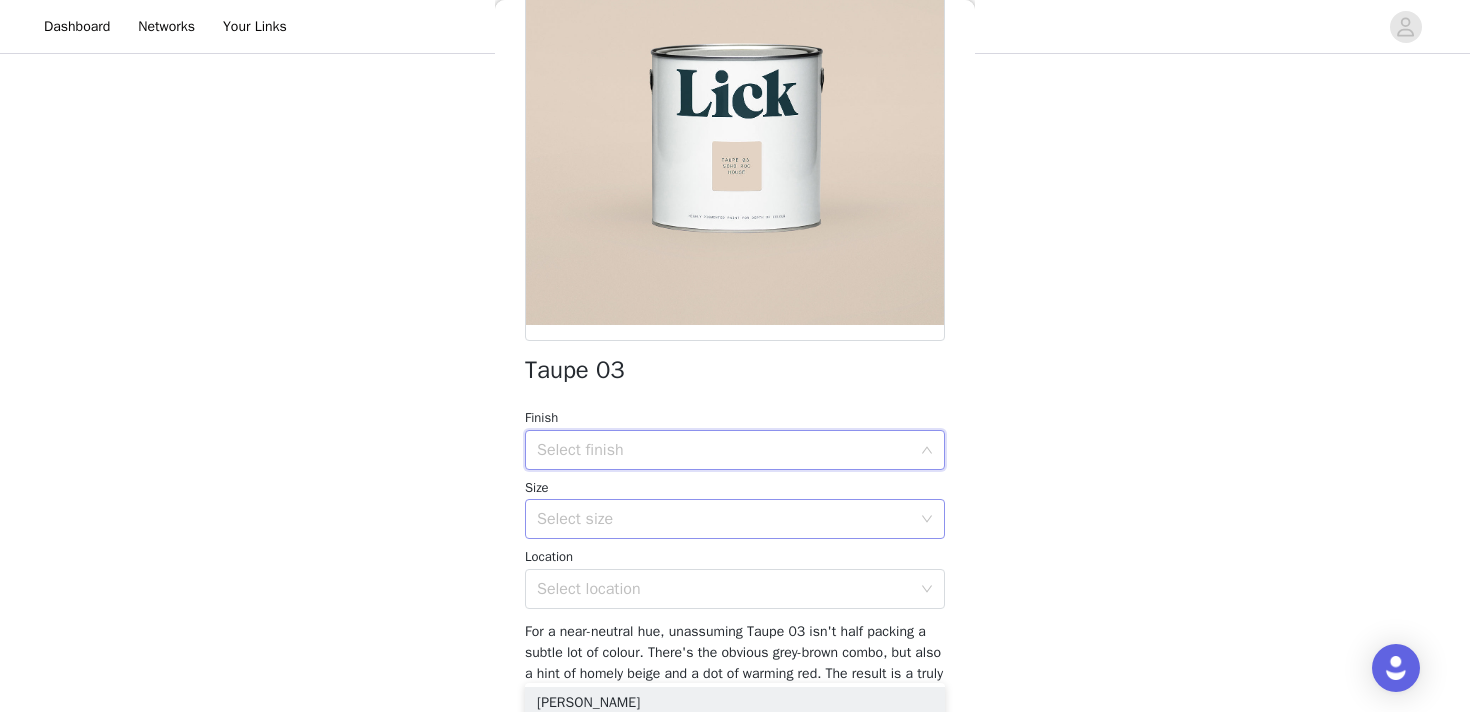 scroll, scrollTop: 225, scrollLeft: 0, axis: vertical 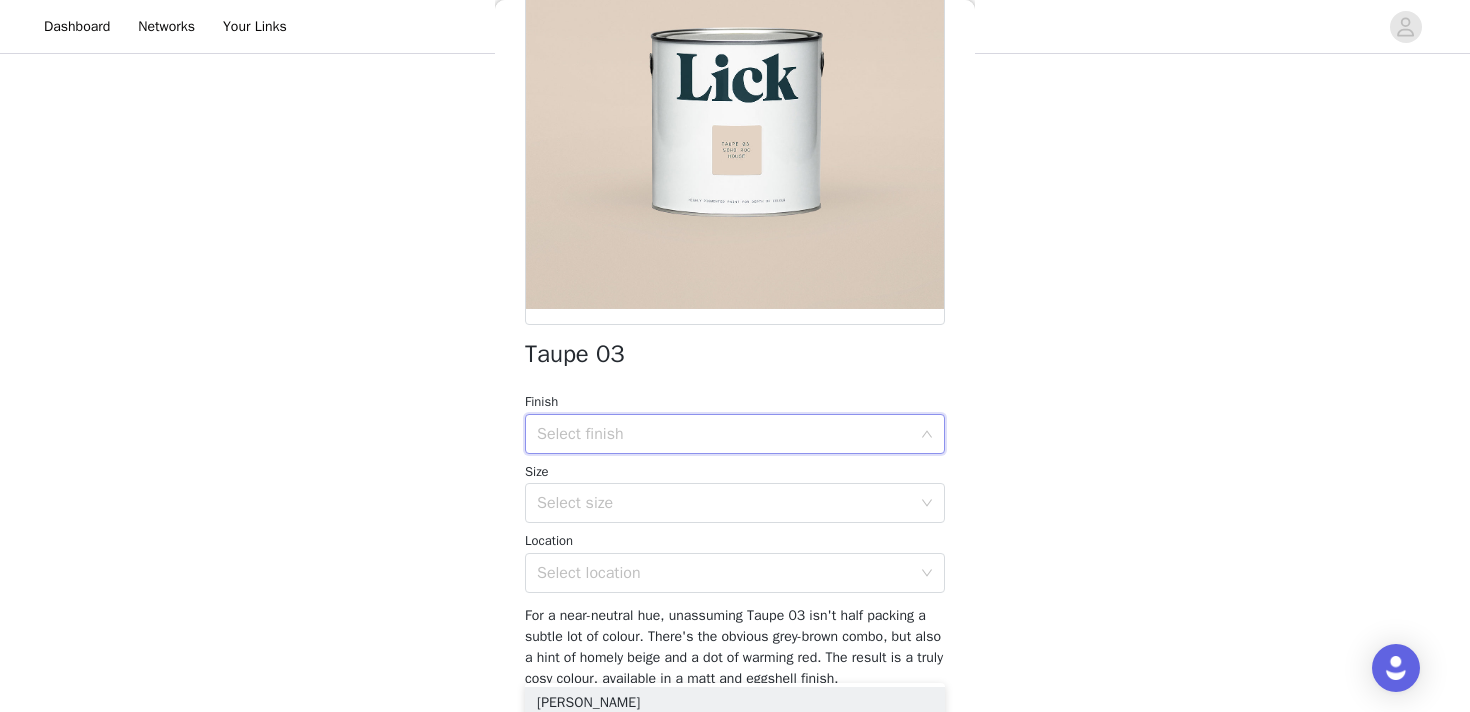 click on "Select finish" at bounding box center (728, 434) 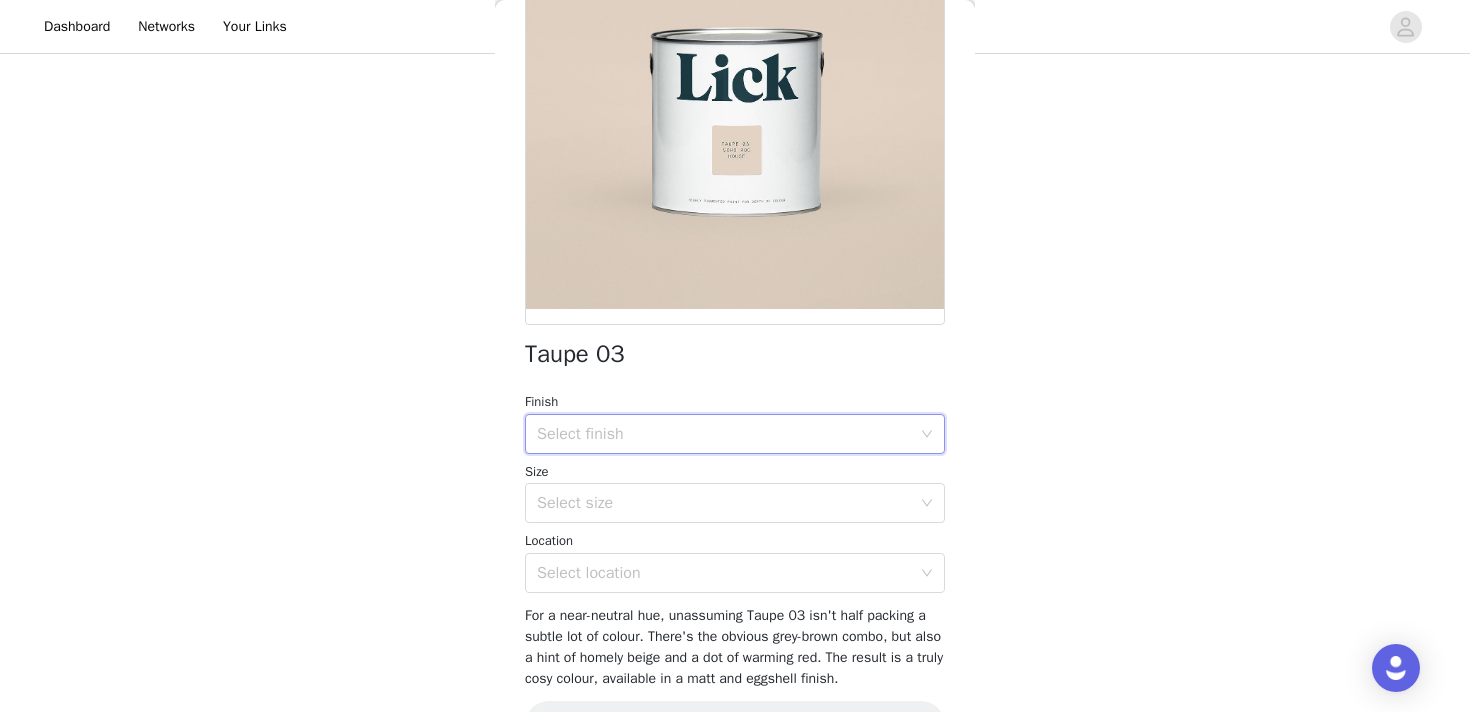 click on "STEP 1 OF 4
Get ready to roll!
By ordering these products you're agreeing that you’re happy to grant Lick the right to use your content on their brand channels, without earning a commission and indefinitely. Lick will share the assets as needed, combining with other content where appropriate, including posting to social media platforms, publishing to Lick’s website, using in Lick’s email newsletters and using in press releases. You’re happy for Lick to contact you about your content, to use across social media adverts and printed materials.       1/6 Selected           Taupe 03           2.5L, Interior, Ultra Flat Matt       Edit   Remove     Add Product       Back     Taupe 03               Finish   Select finish Size   Select size Location   Select location     Add Product" at bounding box center (735, 247) 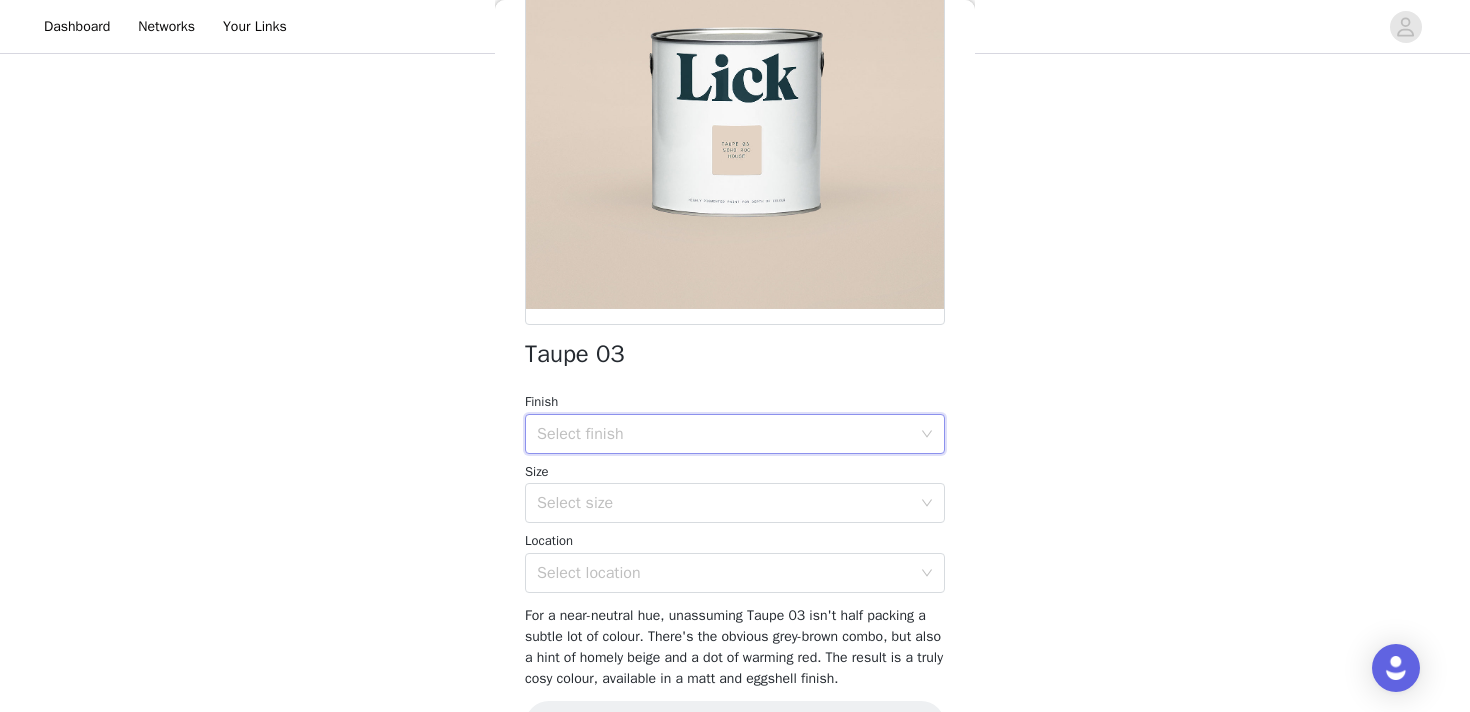 click on "Select finish" at bounding box center (728, 434) 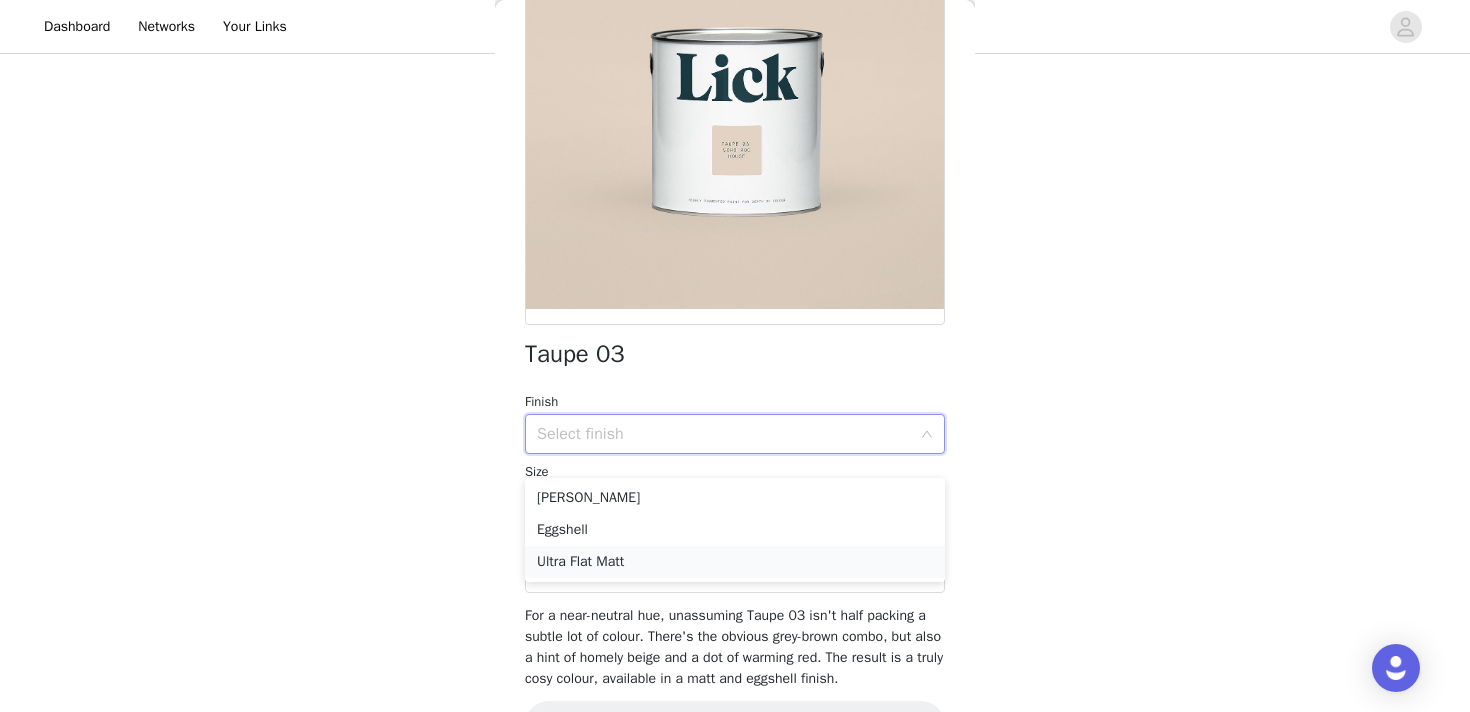 click on "Ultra Flat Matt" at bounding box center (735, 562) 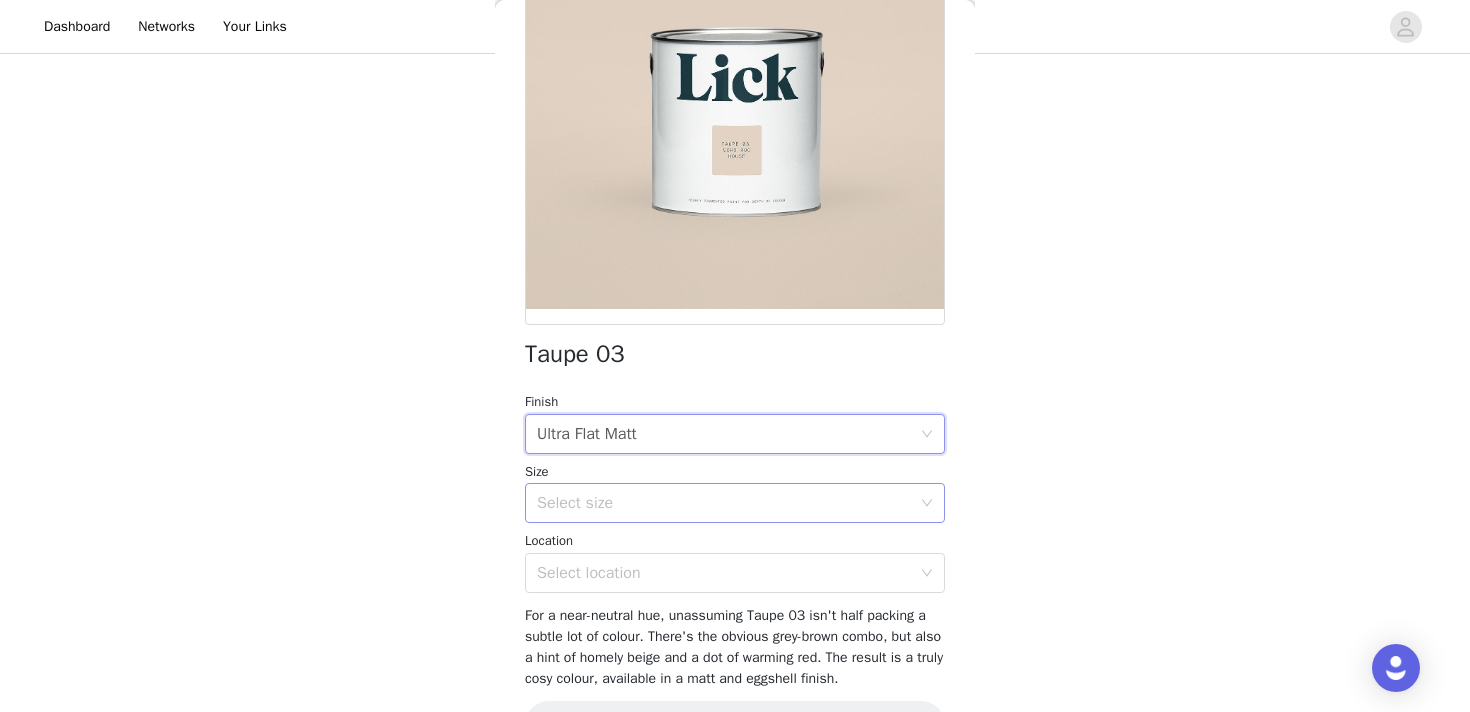 click on "Select size" at bounding box center (724, 503) 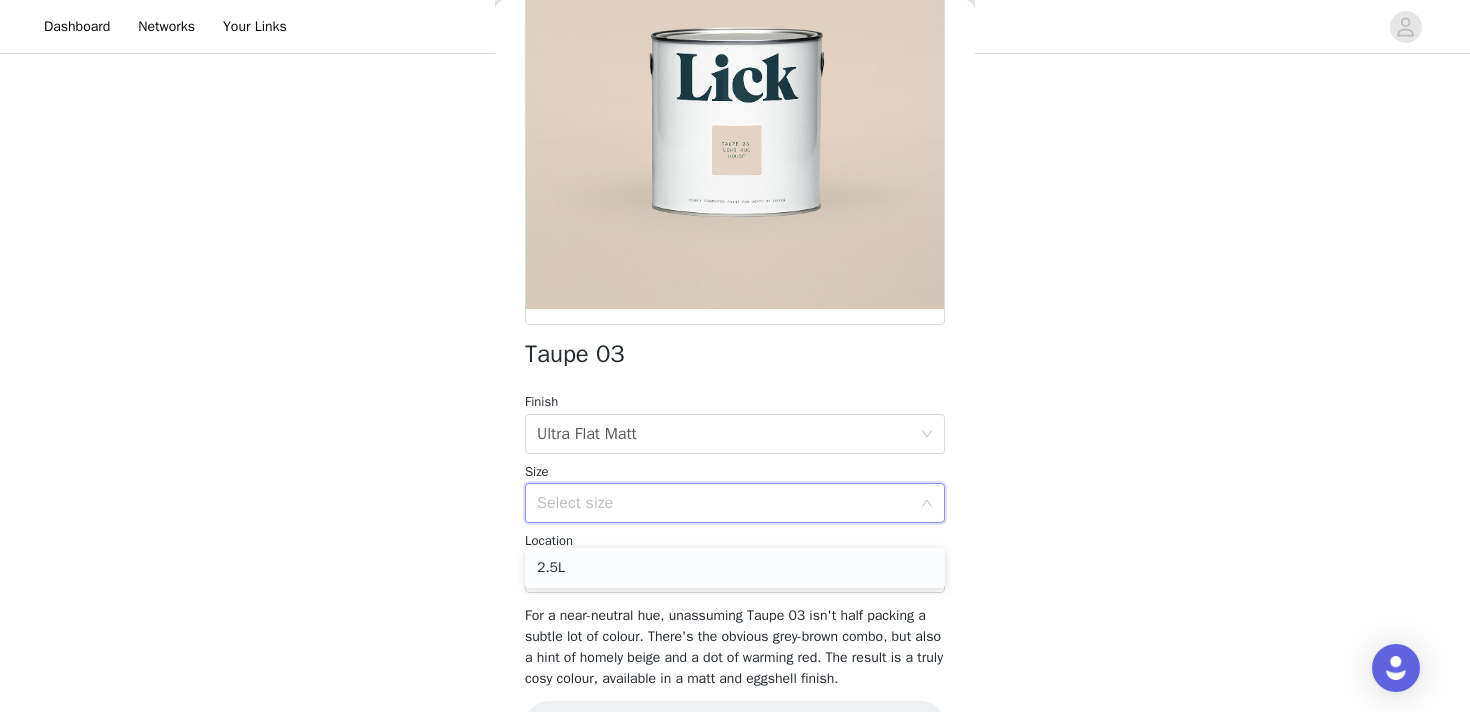 click on "2.5L" at bounding box center [735, 568] 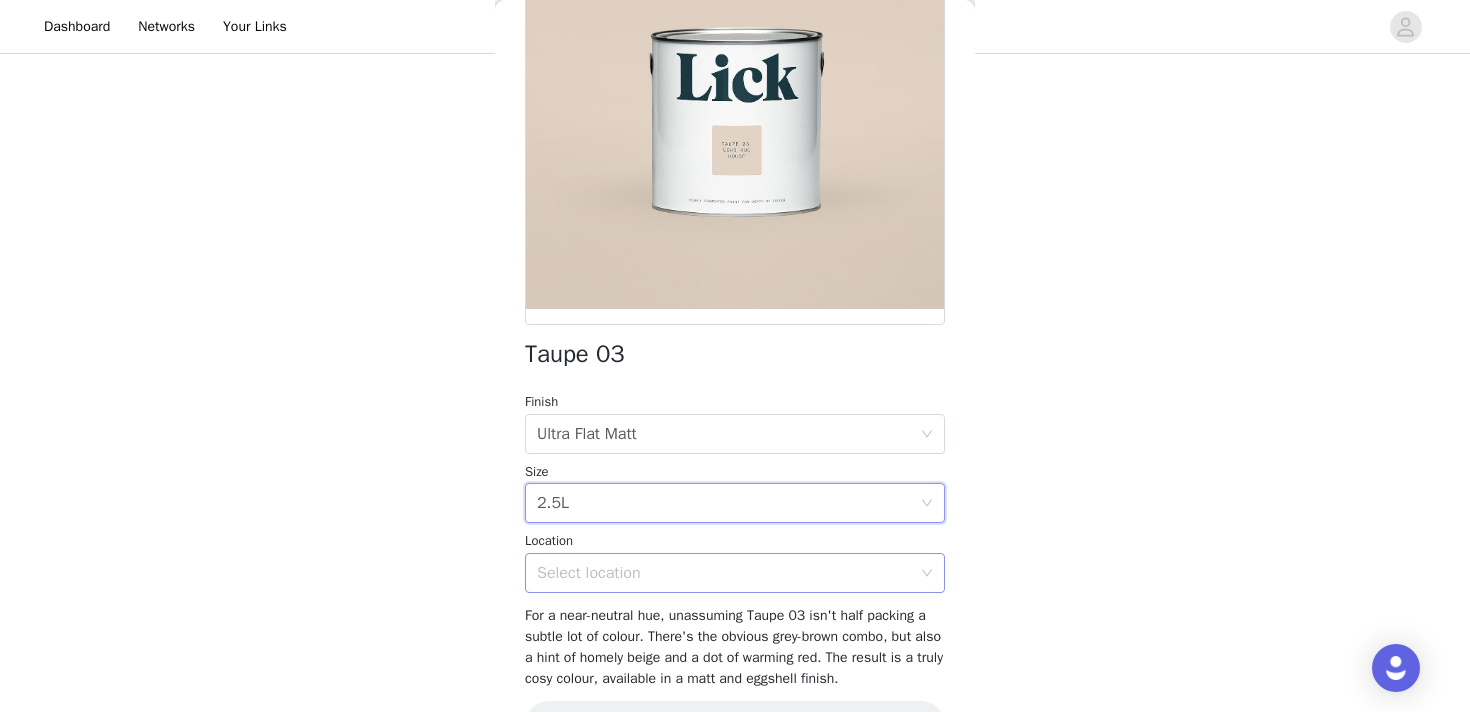 click on "Select location" at bounding box center (728, 573) 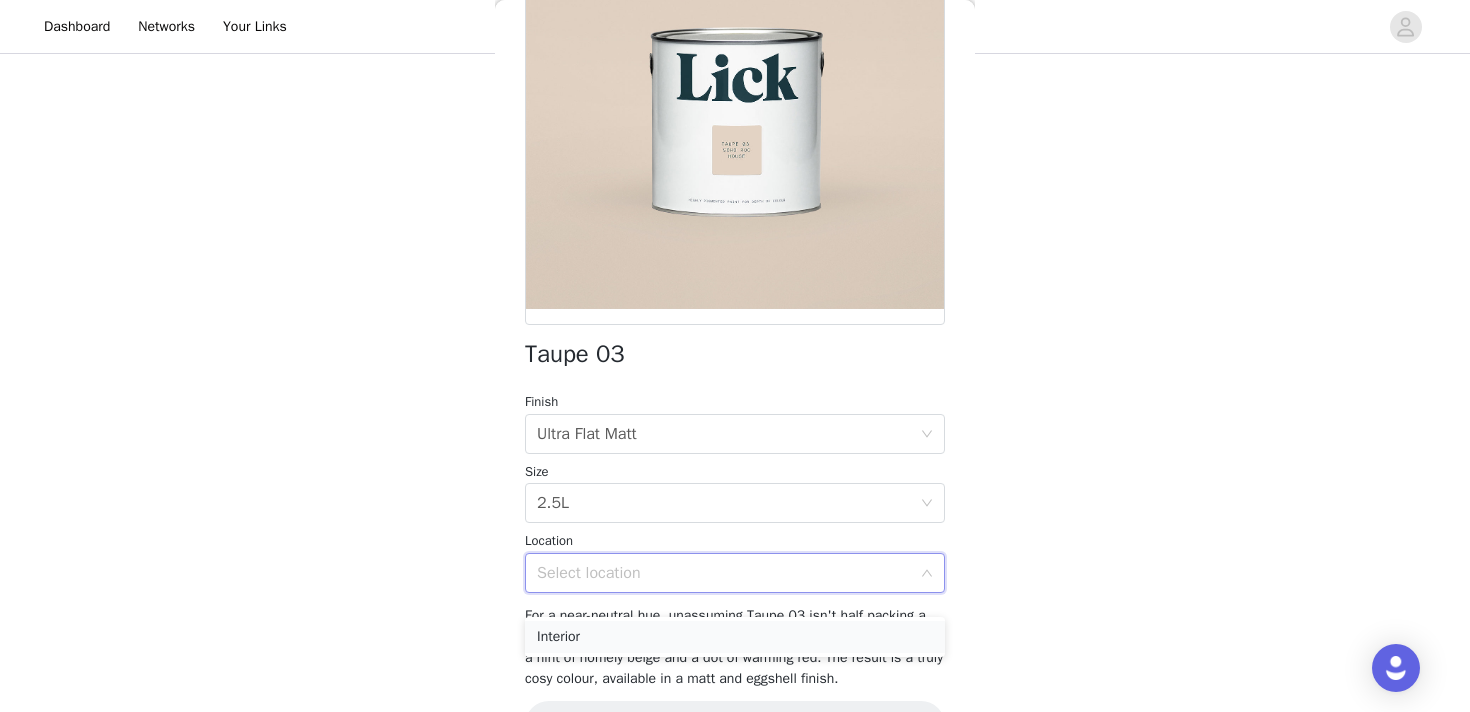 click on "Interior" at bounding box center [735, 637] 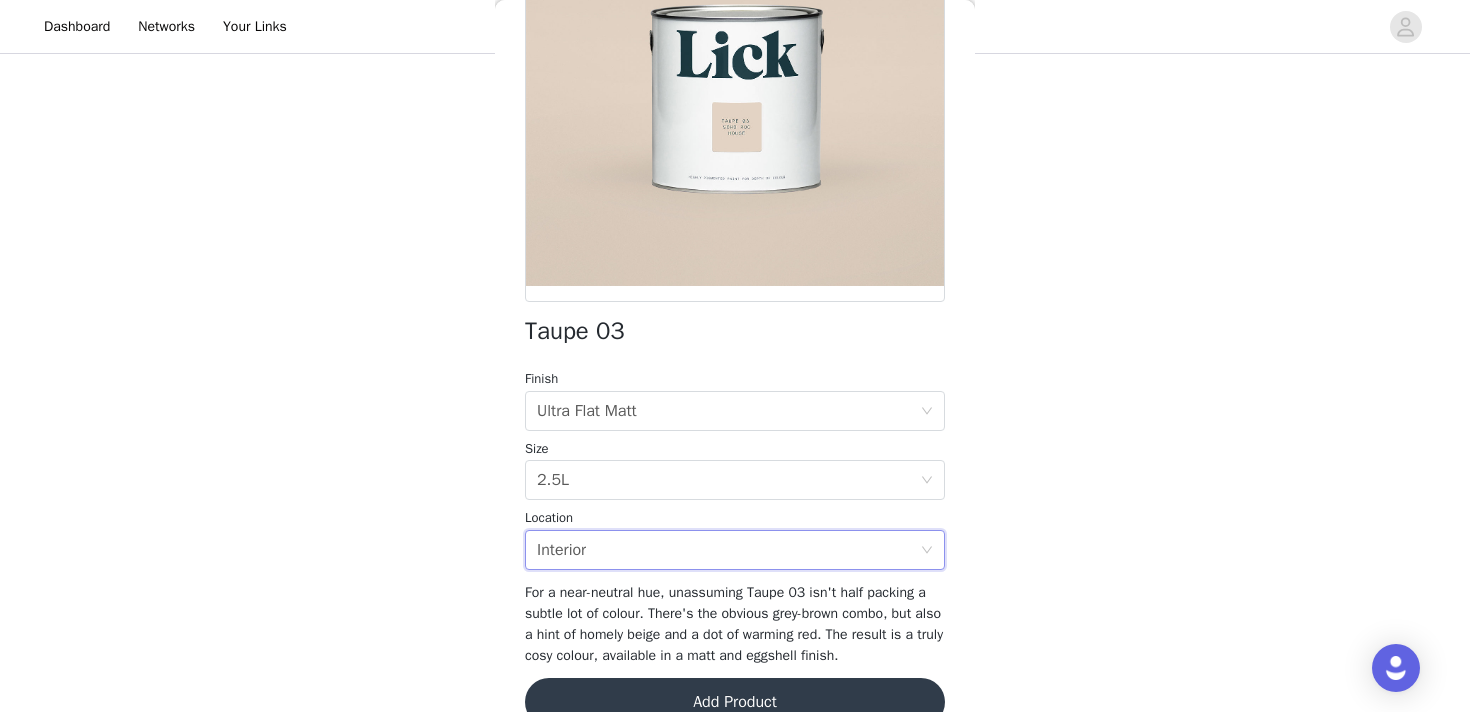 scroll, scrollTop: 285, scrollLeft: 0, axis: vertical 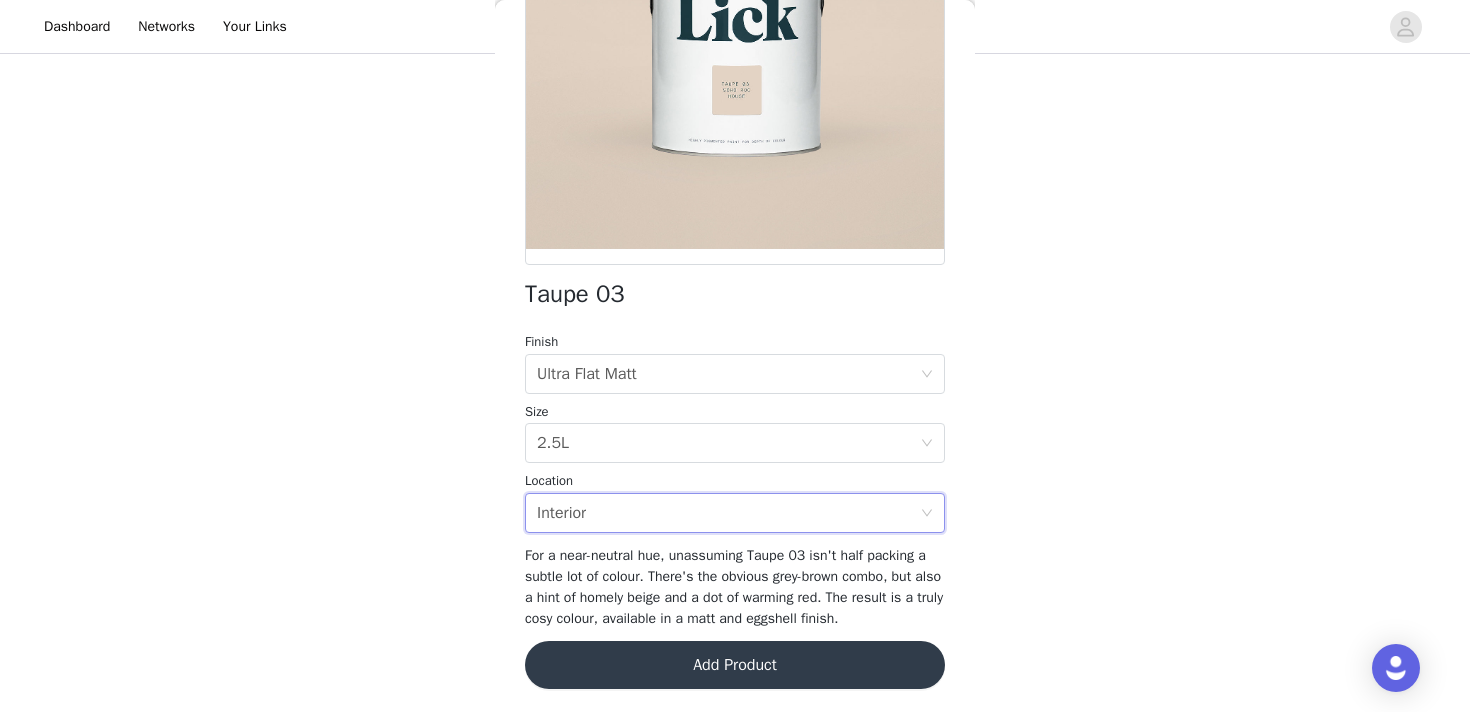 click on "Add Product" at bounding box center [735, 665] 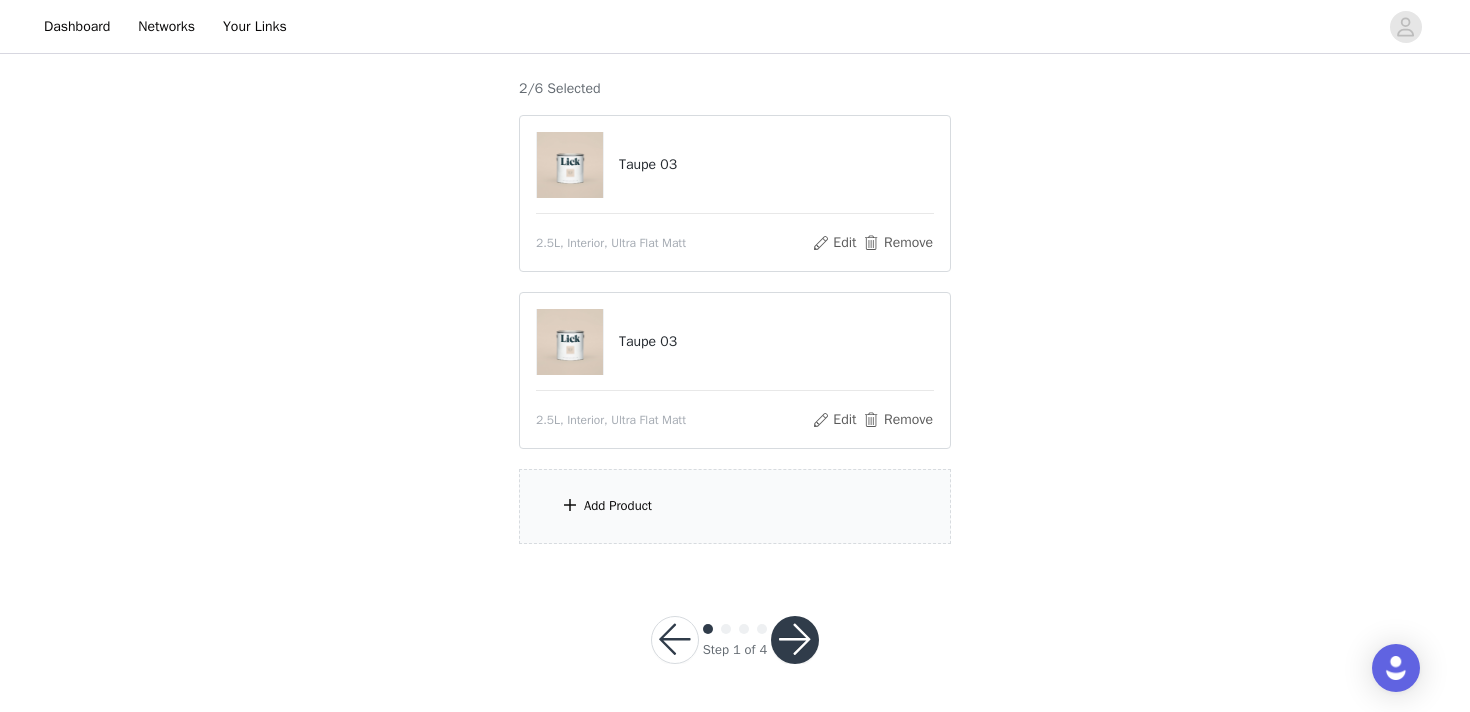 click on "Add Product" at bounding box center [735, 506] 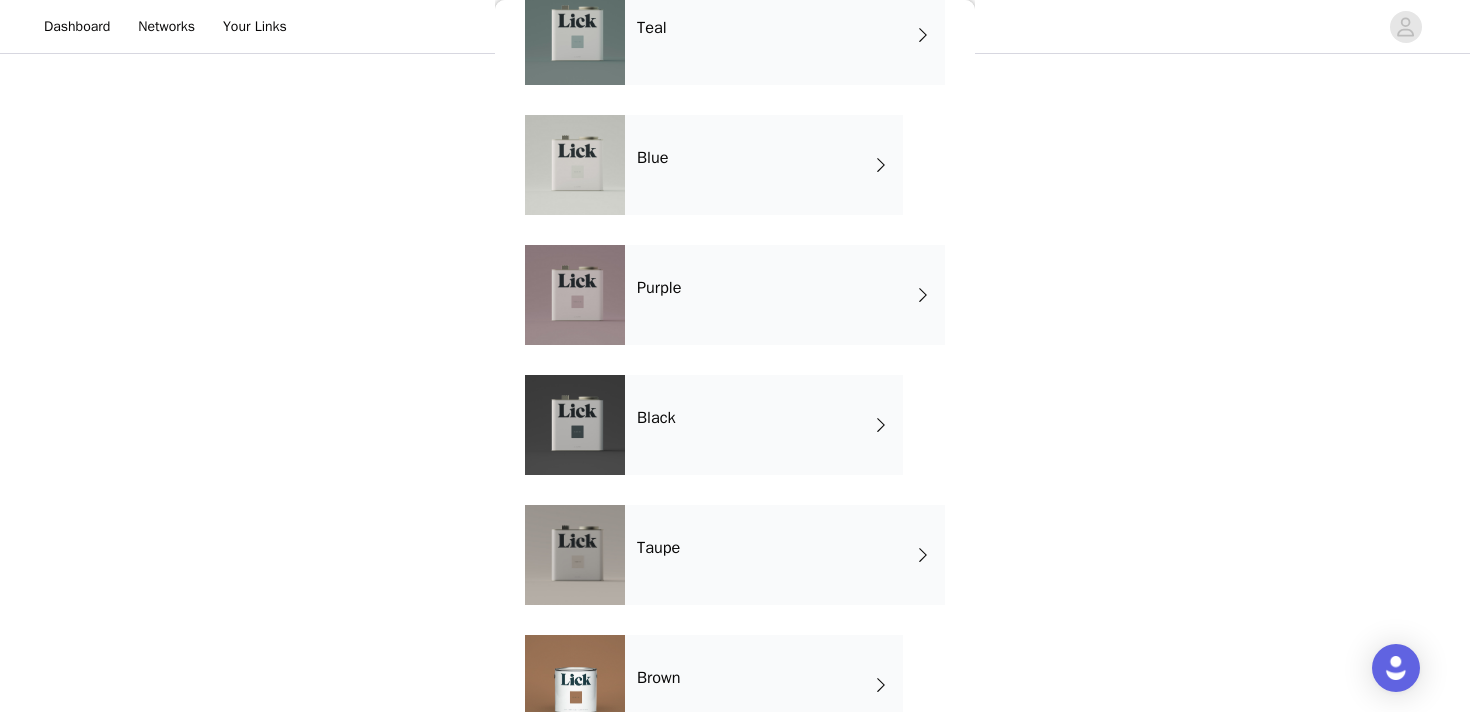 scroll, scrollTop: 1308, scrollLeft: 0, axis: vertical 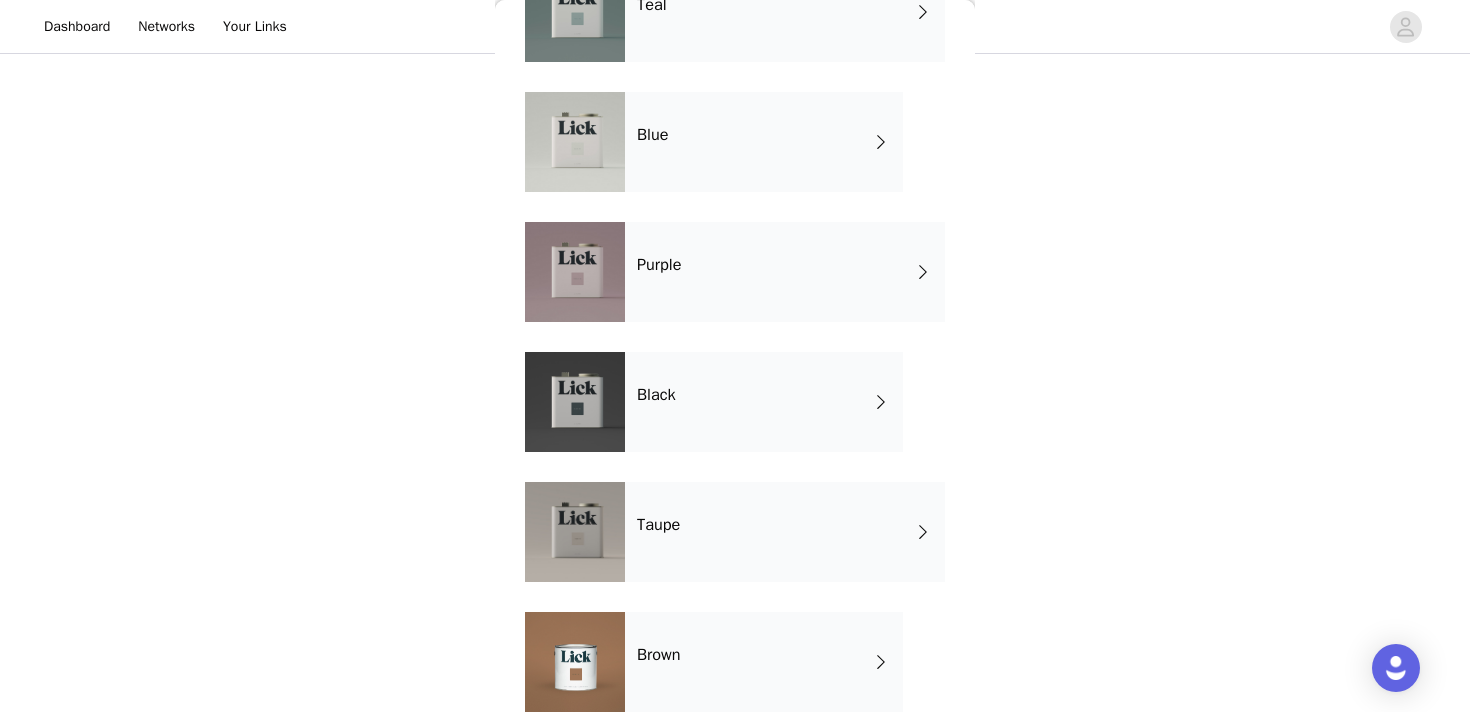 click on "Taupe" at bounding box center (785, 532) 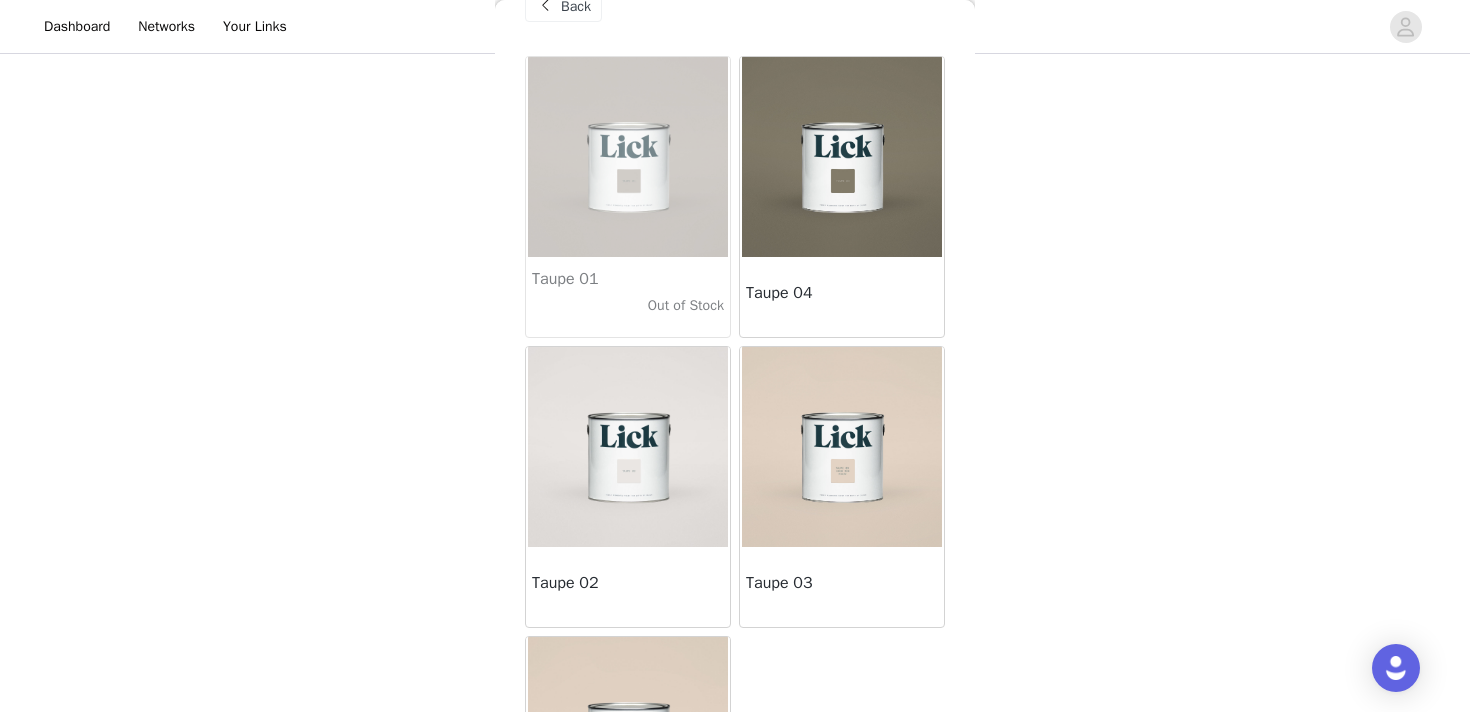 scroll, scrollTop: 71, scrollLeft: 0, axis: vertical 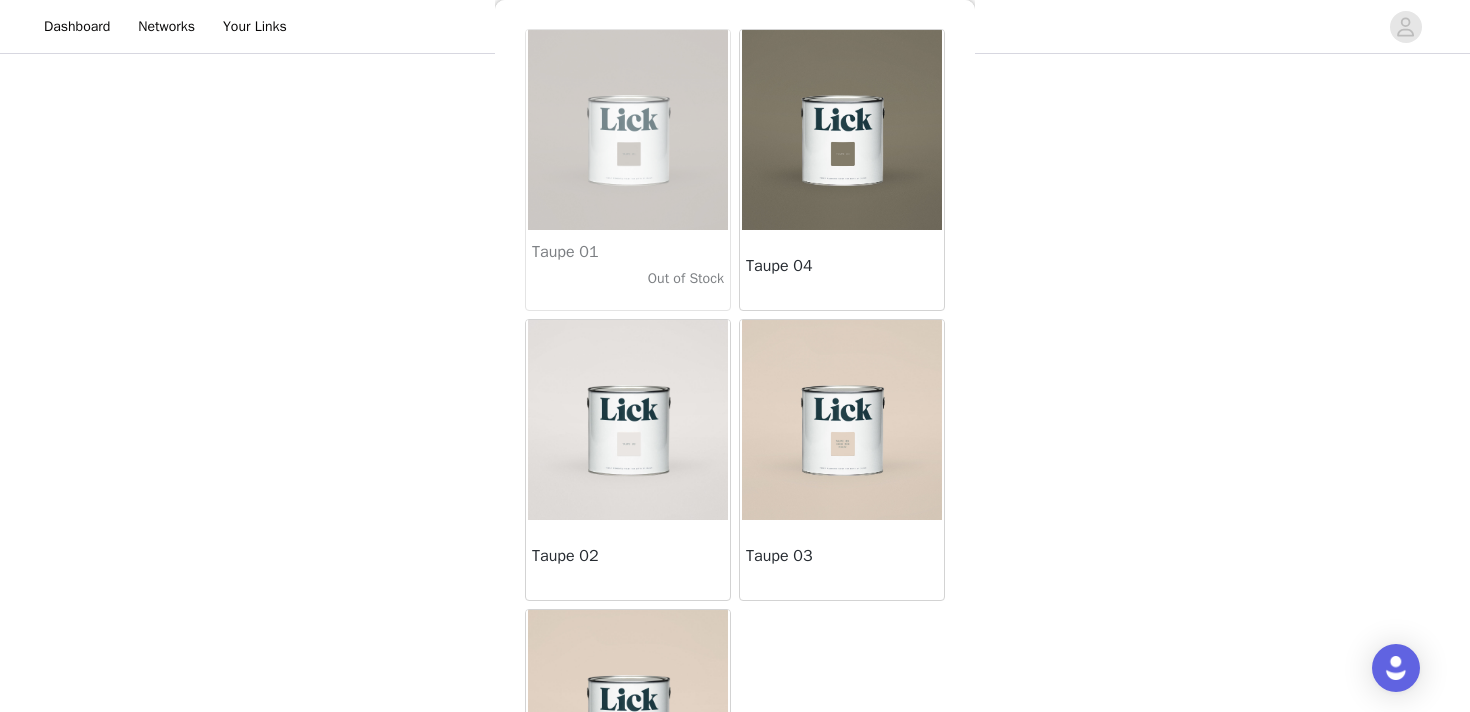 click on "Taupe 03" at bounding box center [842, 560] 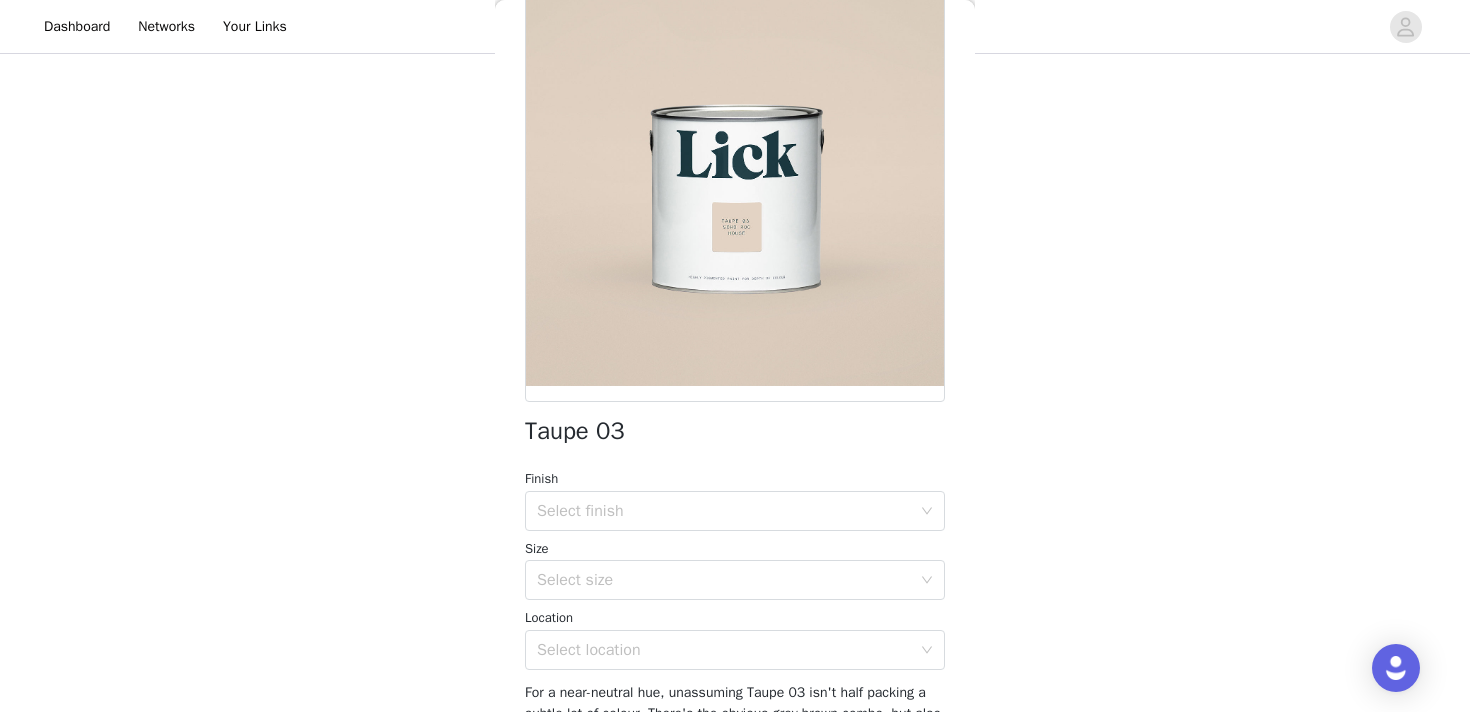 scroll, scrollTop: 231, scrollLeft: 0, axis: vertical 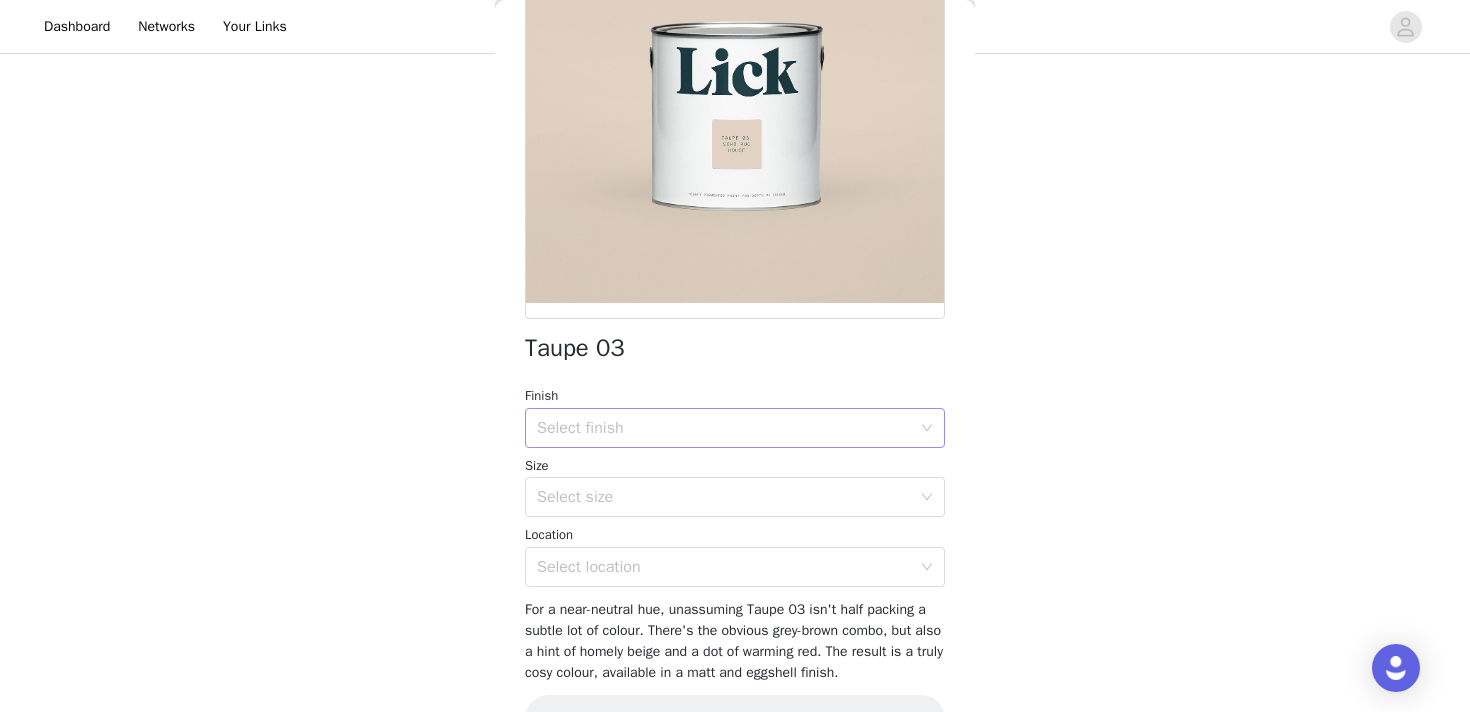 click on "Select finish" at bounding box center [728, 428] 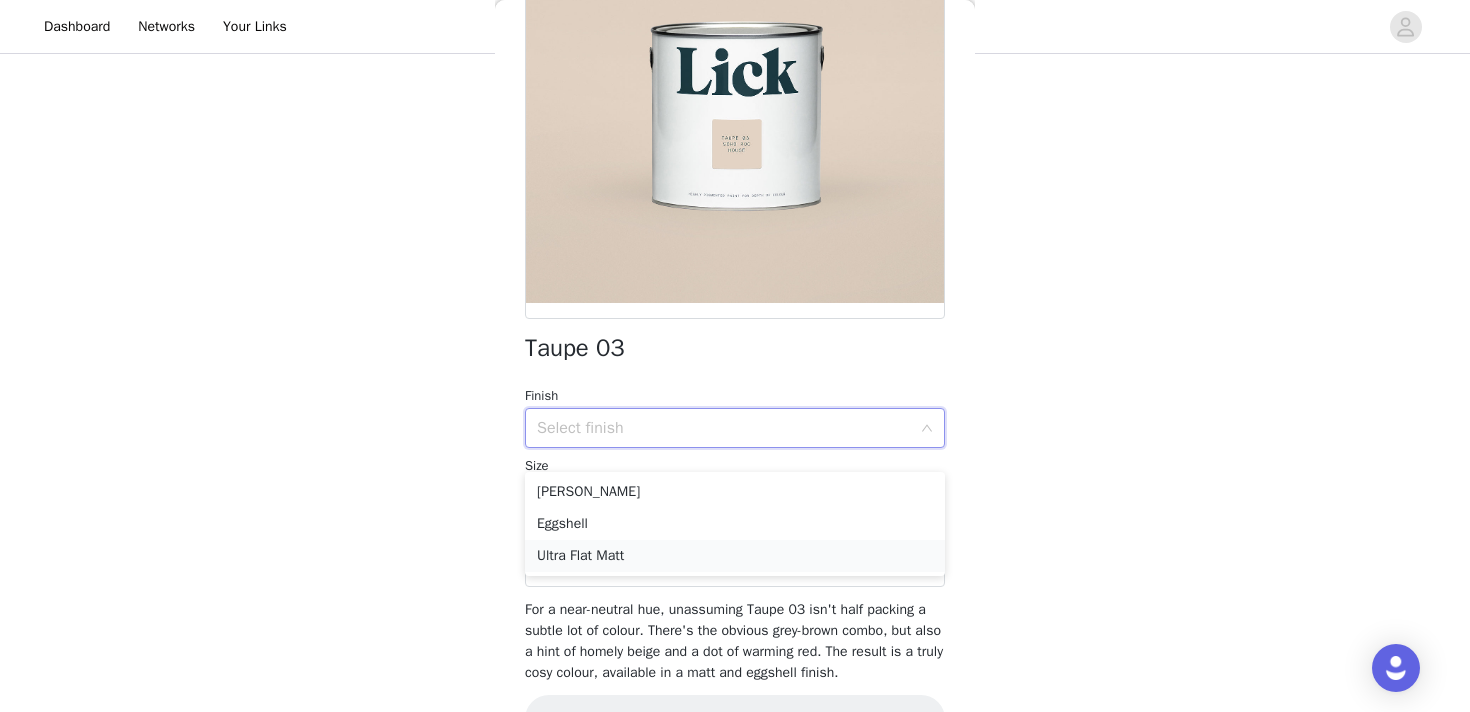 click on "Ultra Flat Matt" at bounding box center [735, 556] 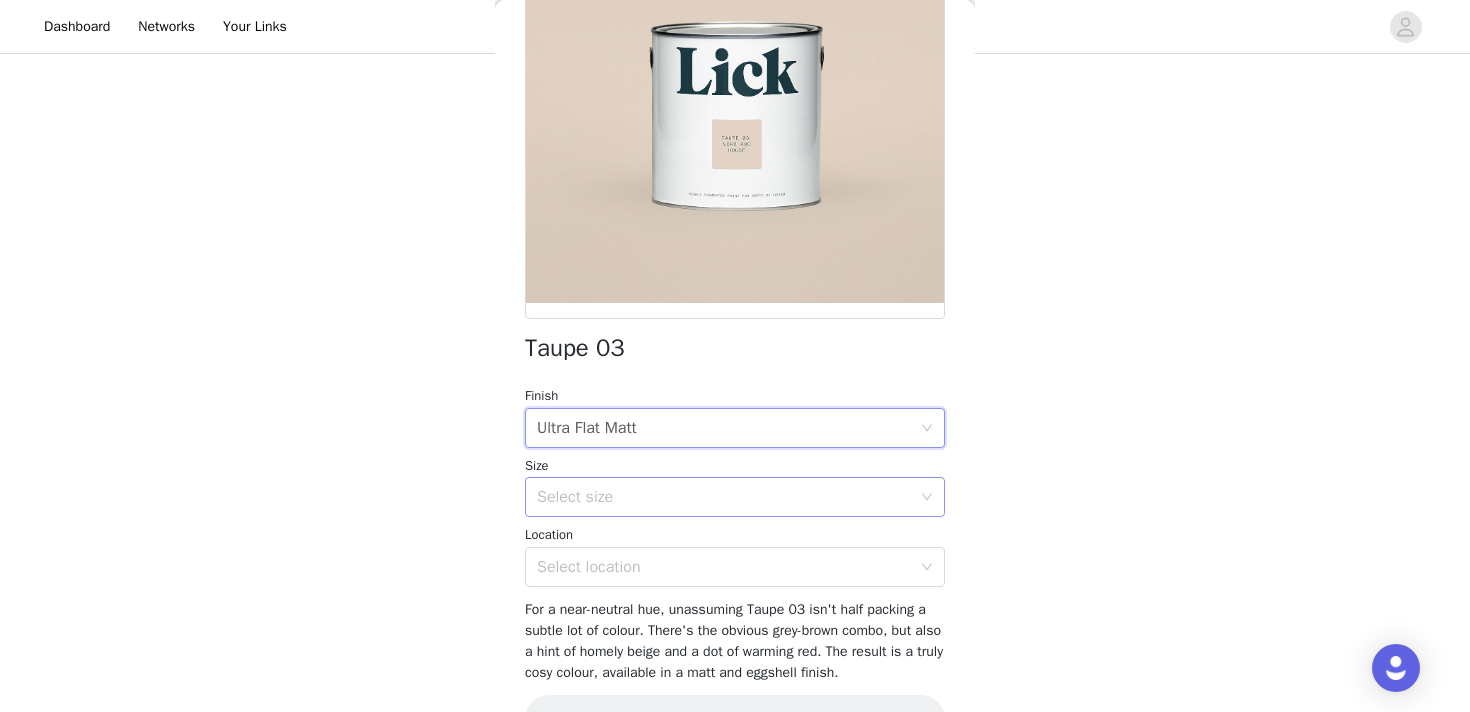click on "Select size" at bounding box center [724, 497] 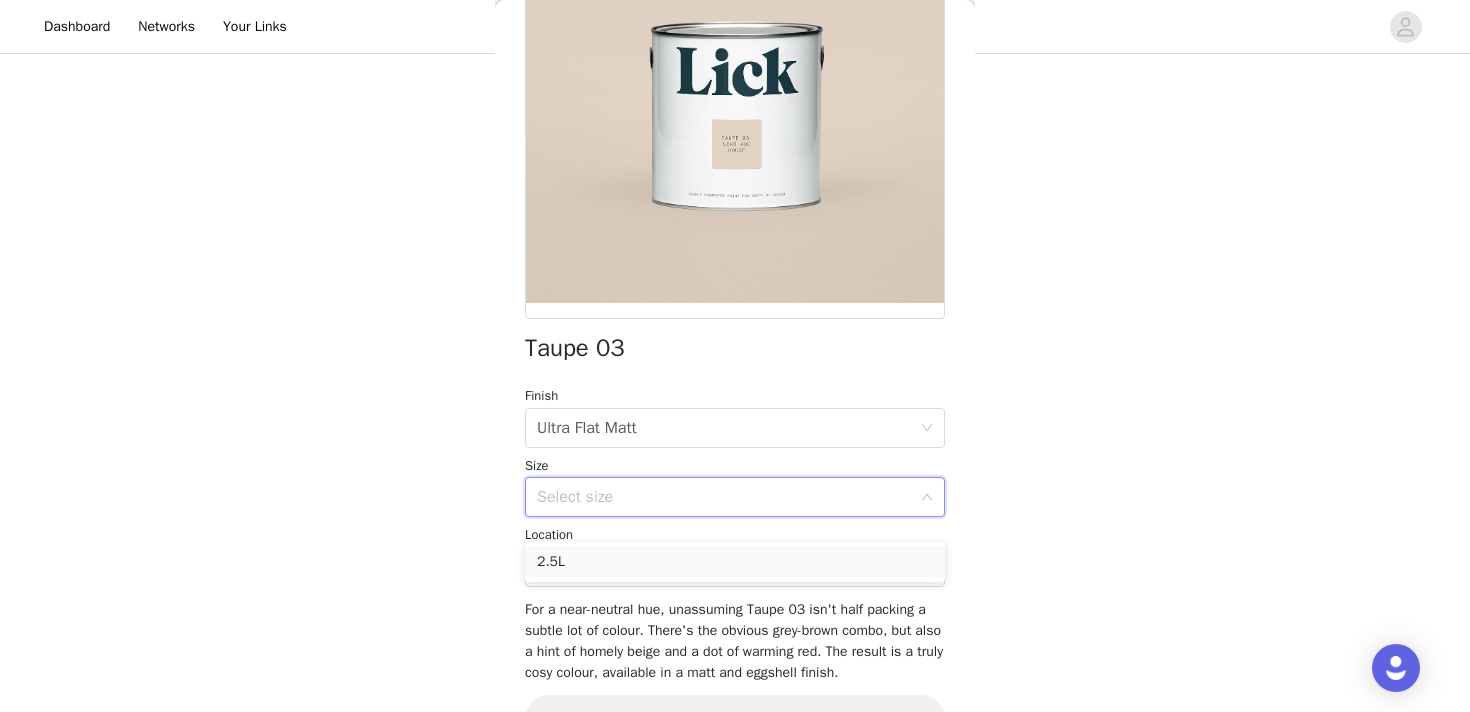 click on "2.5L" at bounding box center [735, 562] 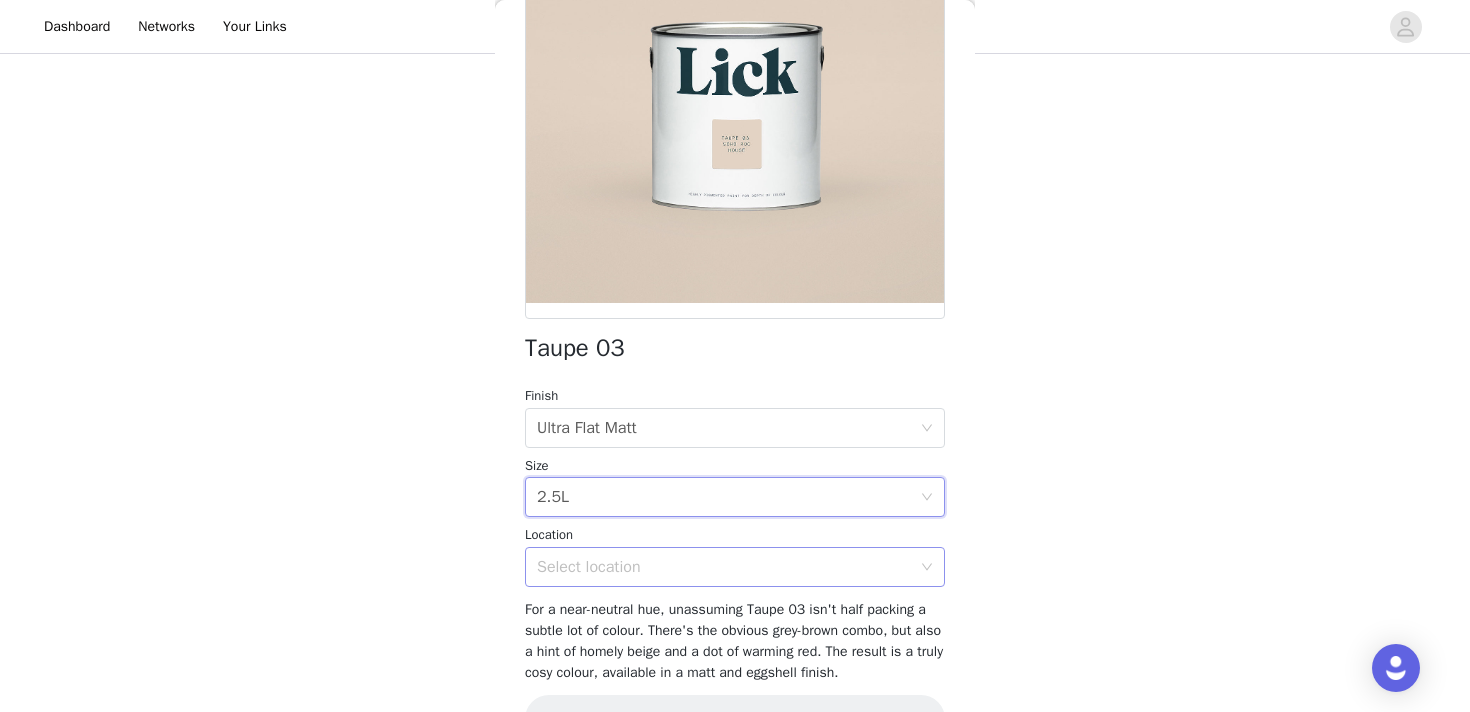 click on "Select location" at bounding box center [728, 567] 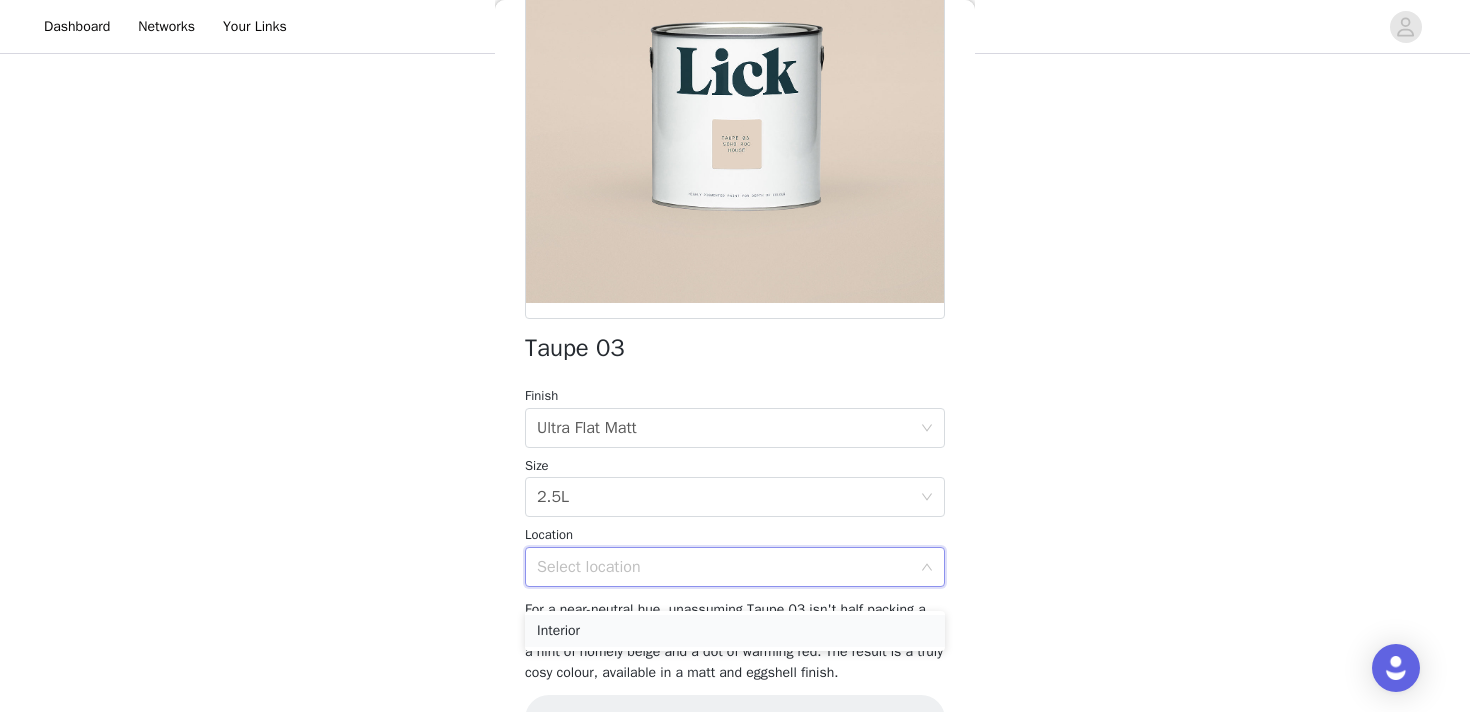 click on "Interior" at bounding box center (735, 631) 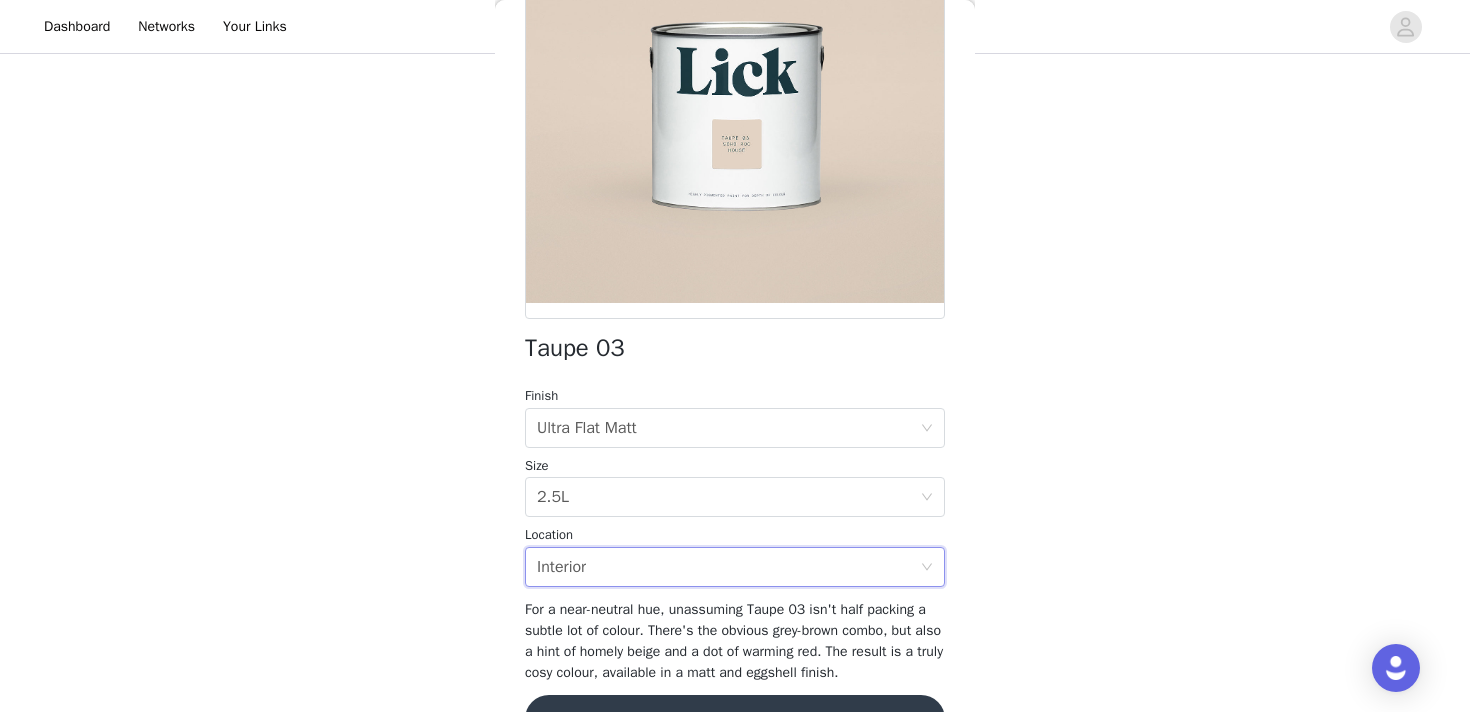 click on "STEP 1 OF 4
Get ready to roll!
By ordering these products you're agreeing that you’re happy to grant Lick the right to use your content on their brand channels, without earning a commission and indefinitely. Lick will share the assets as needed, combining with other content where appropriate, including posting to social media platforms, publishing to Lick’s website, using in Lick’s email newsletters and using in press releases. You’re happy for Lick to contact you about your content, to use across social media adverts and printed materials.       2/6 Selected           Taupe 03           2.5L, Interior, Ultra Flat Matt       Edit   Remove     Taupe 03           2.5L, Interior, Ultra Flat Matt       Edit   Remove     Add Product       Back     Taupe 03               Finish   Select finish Ultra Flat Matt Size   Select size 2.5L Location   Select location Interior     Add Product" at bounding box center [735, 159] 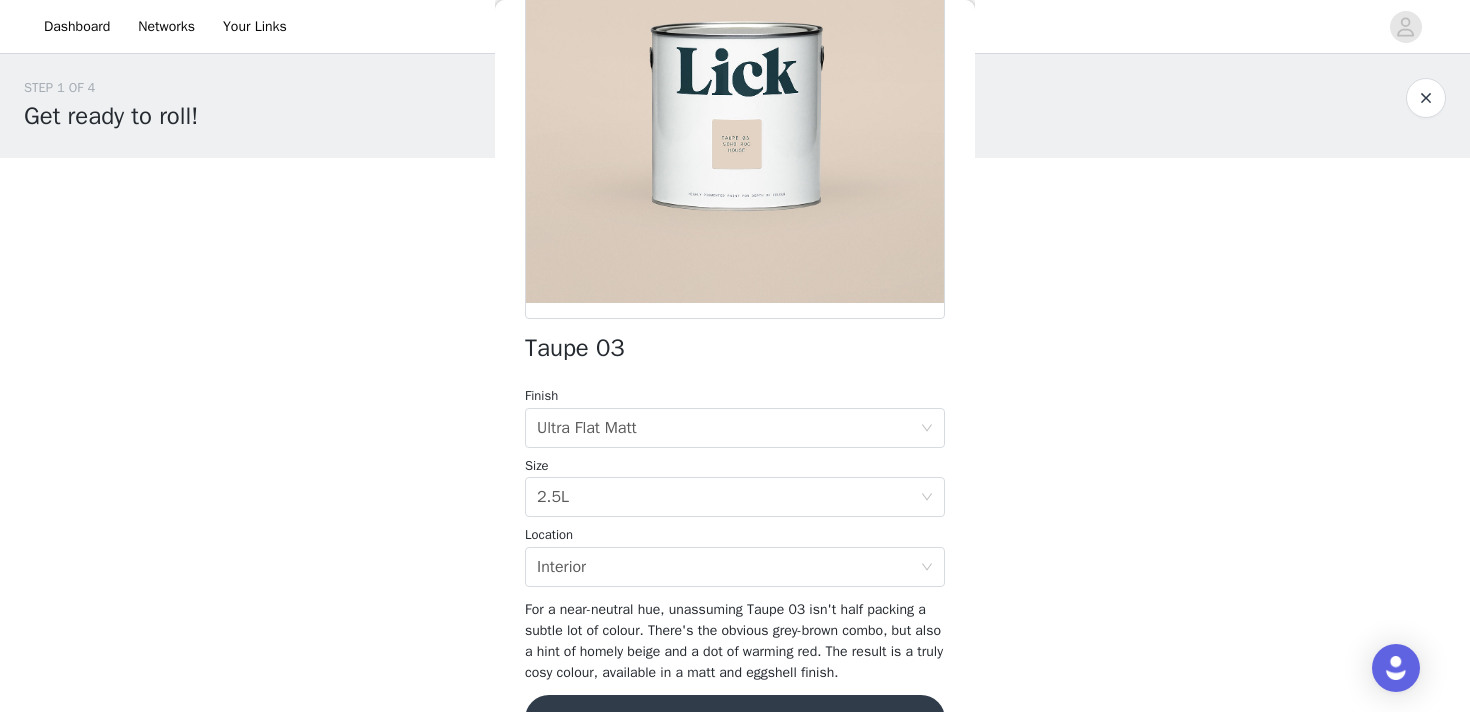 scroll, scrollTop: 0, scrollLeft: 0, axis: both 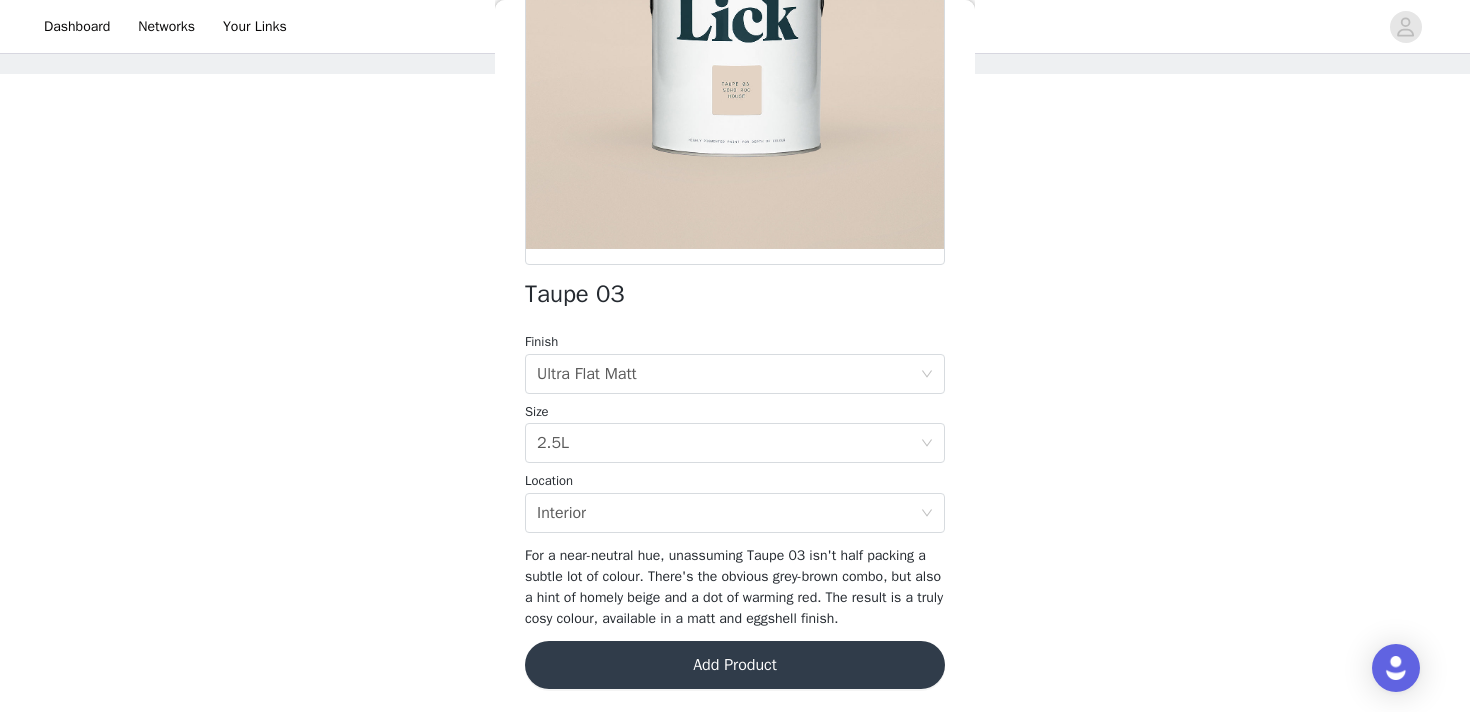 click on "Add Product" at bounding box center [735, 665] 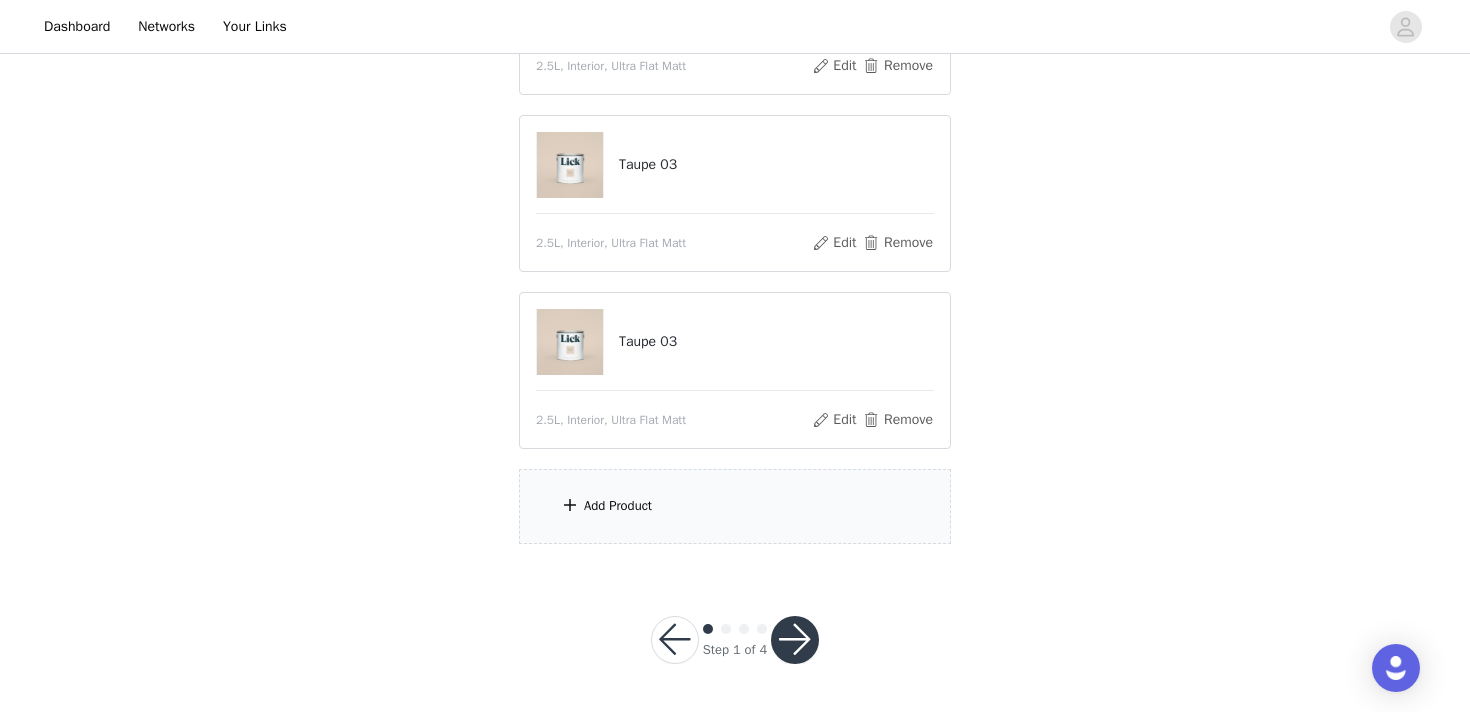 scroll, scrollTop: 505, scrollLeft: 0, axis: vertical 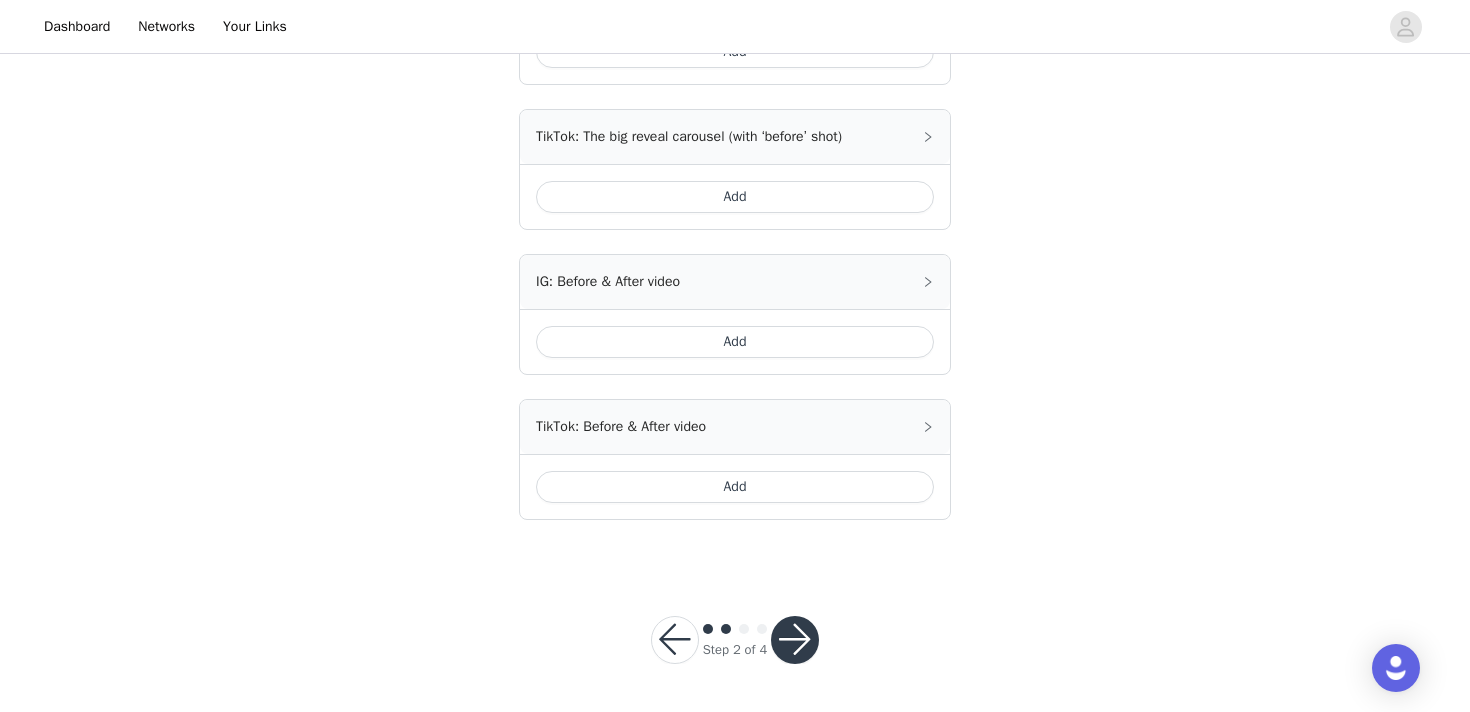 click at bounding box center (795, 640) 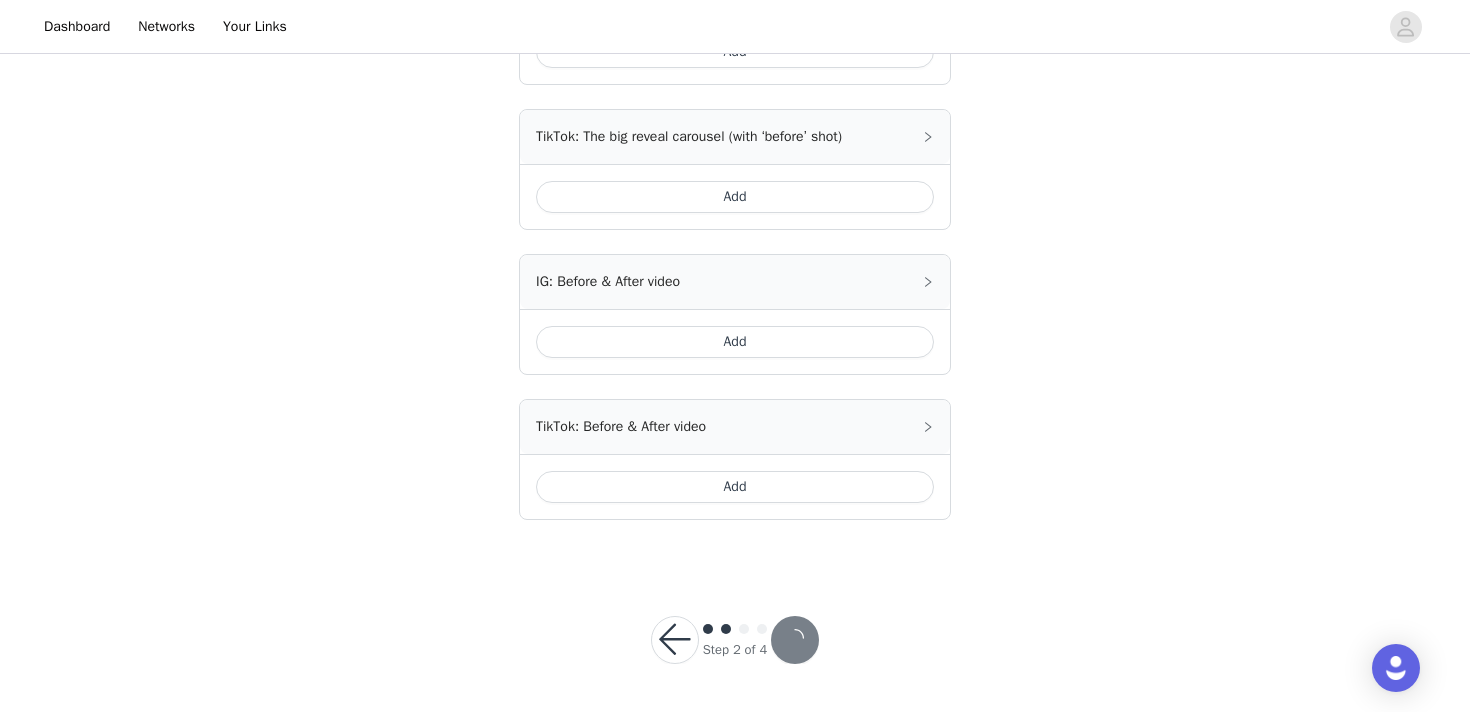 scroll, scrollTop: 0, scrollLeft: 0, axis: both 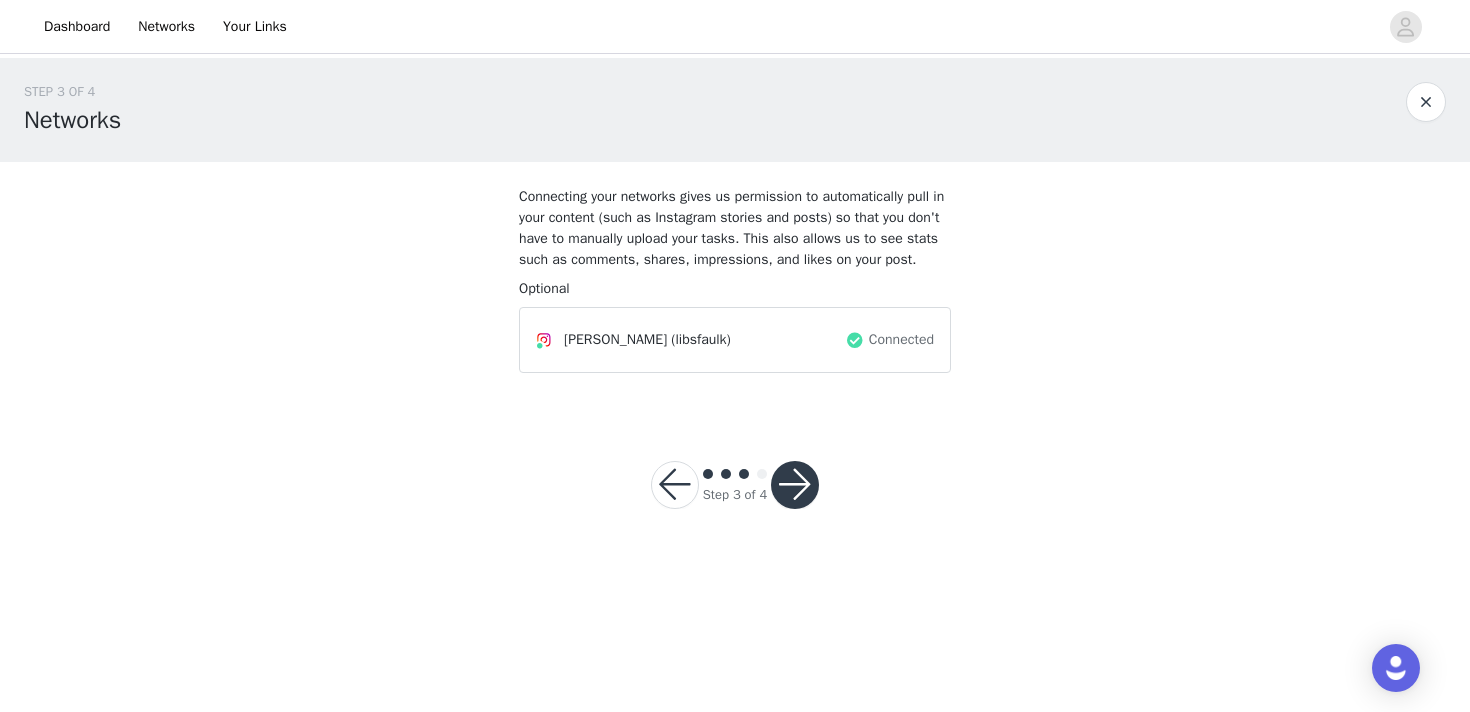click at bounding box center [795, 485] 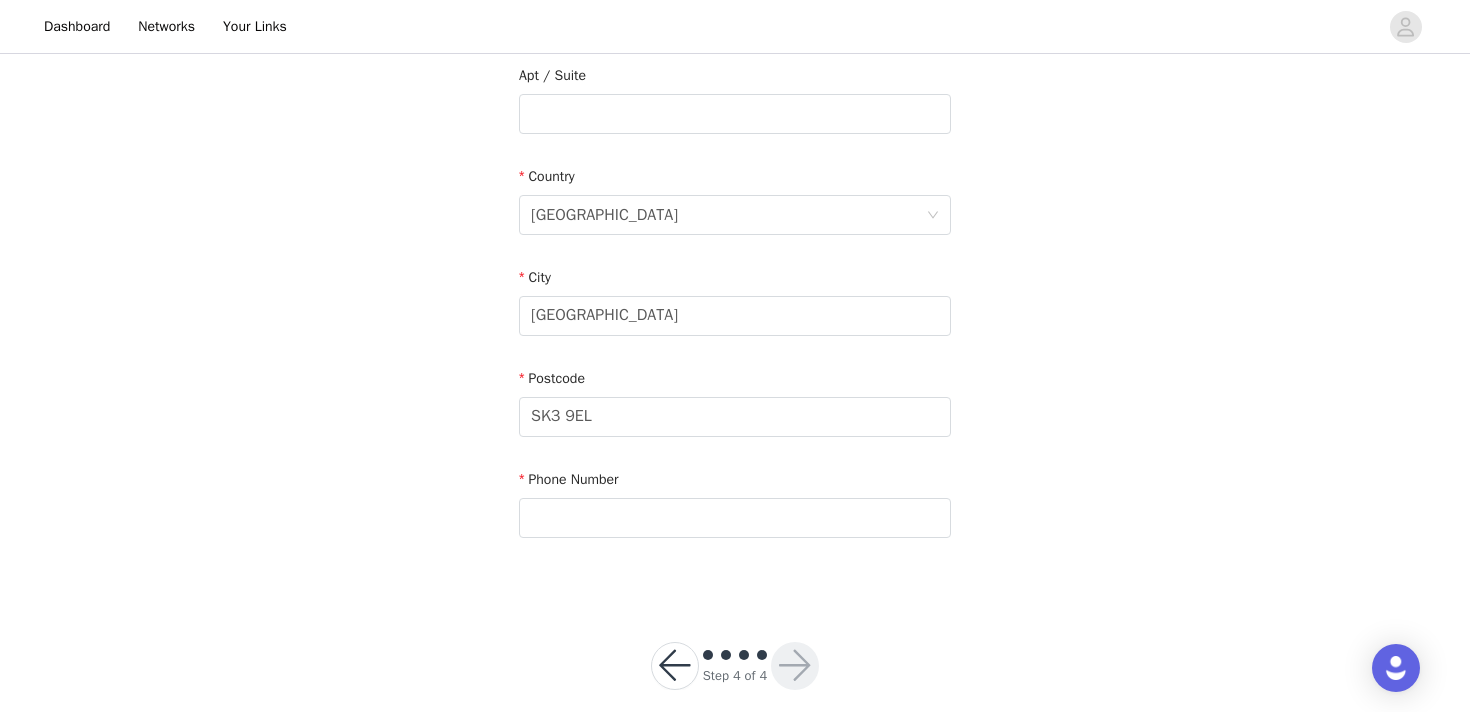 scroll, scrollTop: 739, scrollLeft: 0, axis: vertical 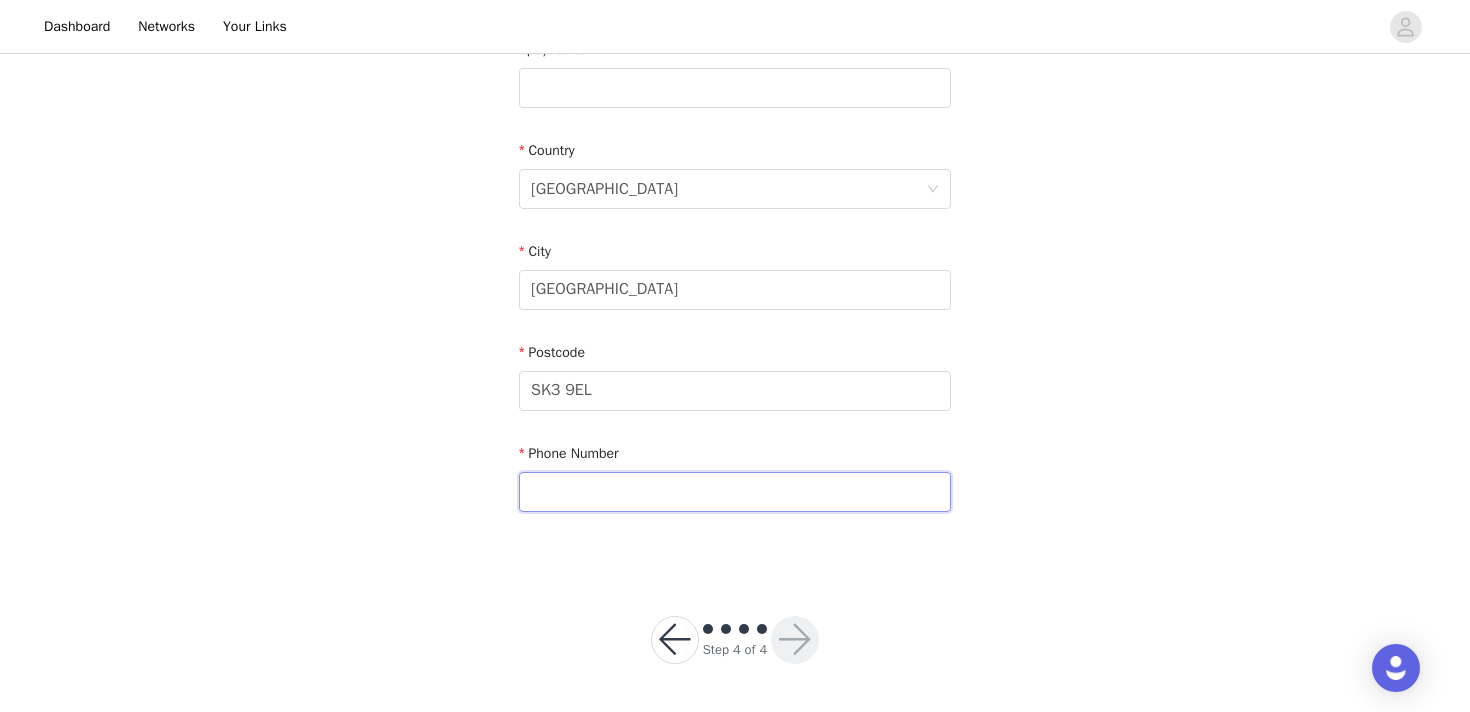 click at bounding box center (735, 492) 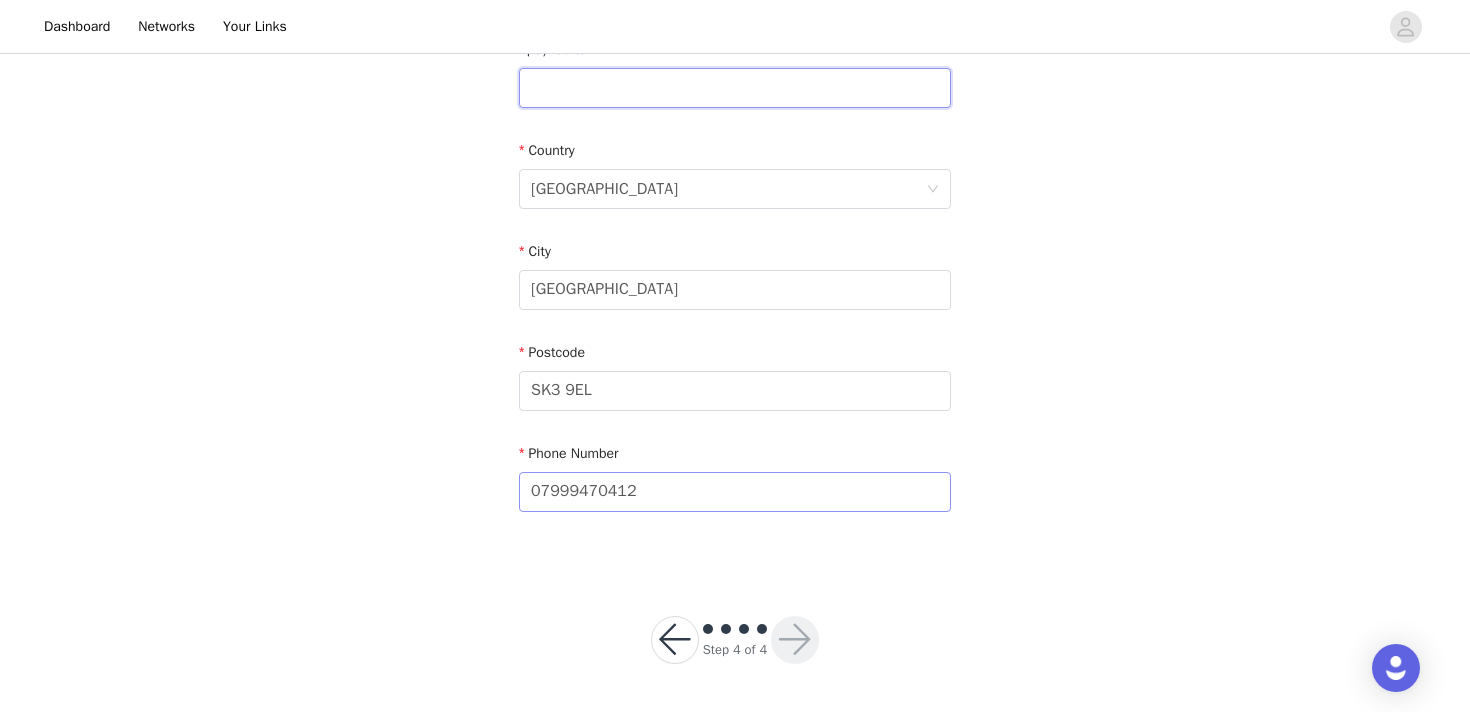 type on "EDGELEY" 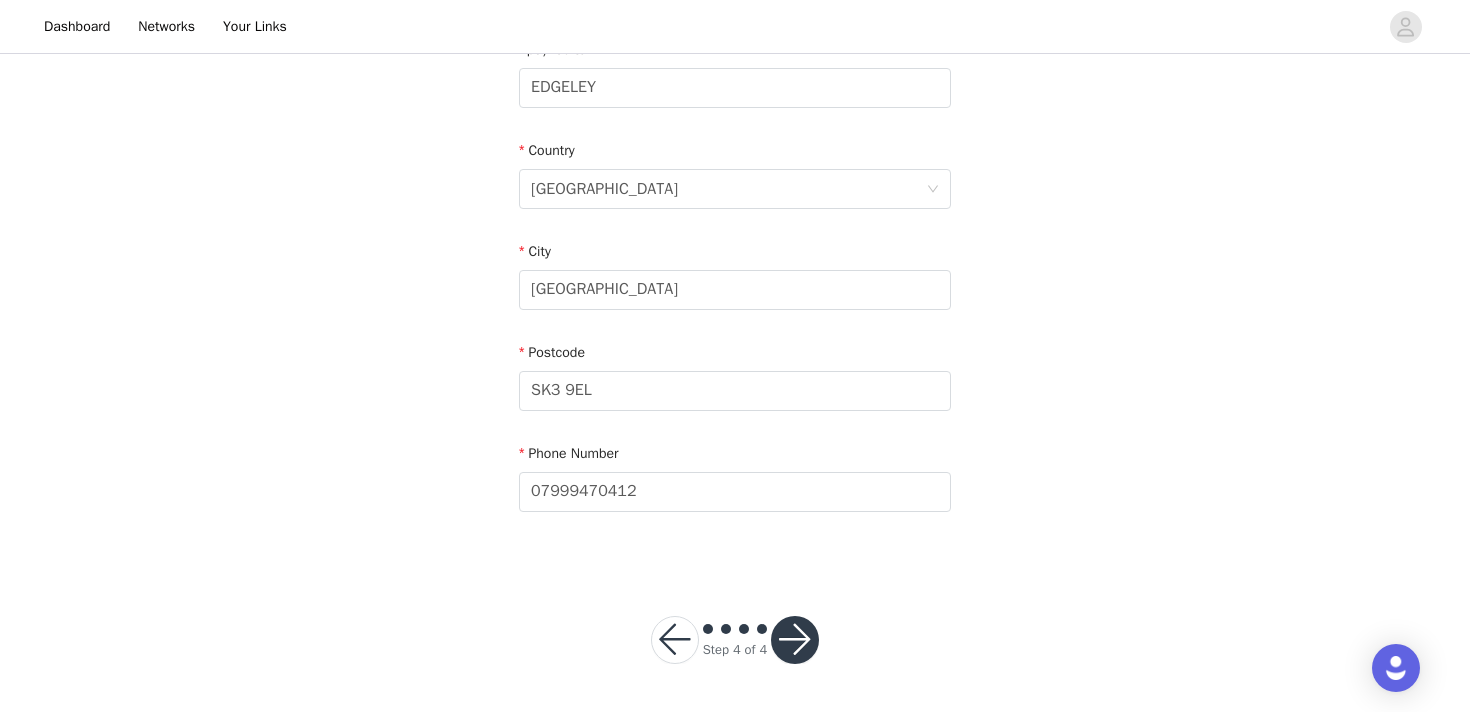 click at bounding box center (795, 640) 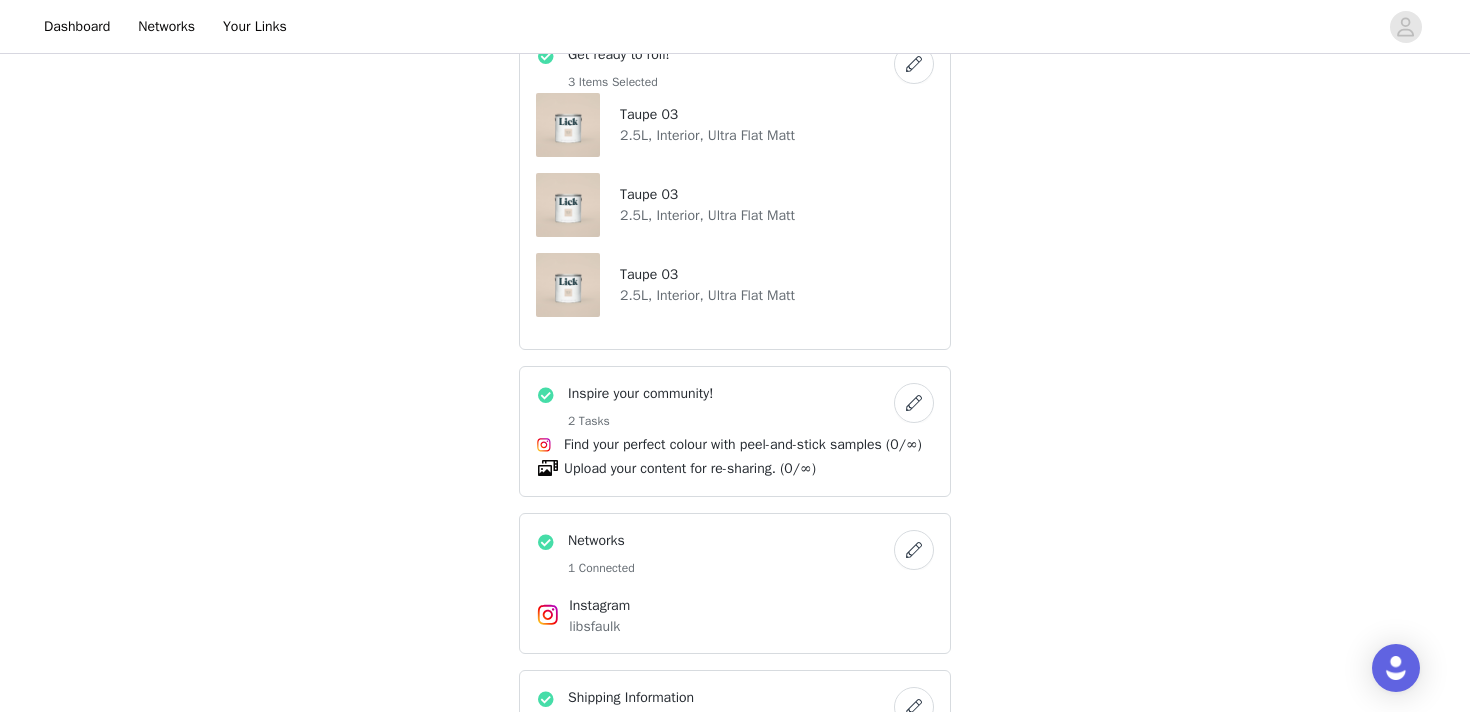 scroll, scrollTop: 1035, scrollLeft: 0, axis: vertical 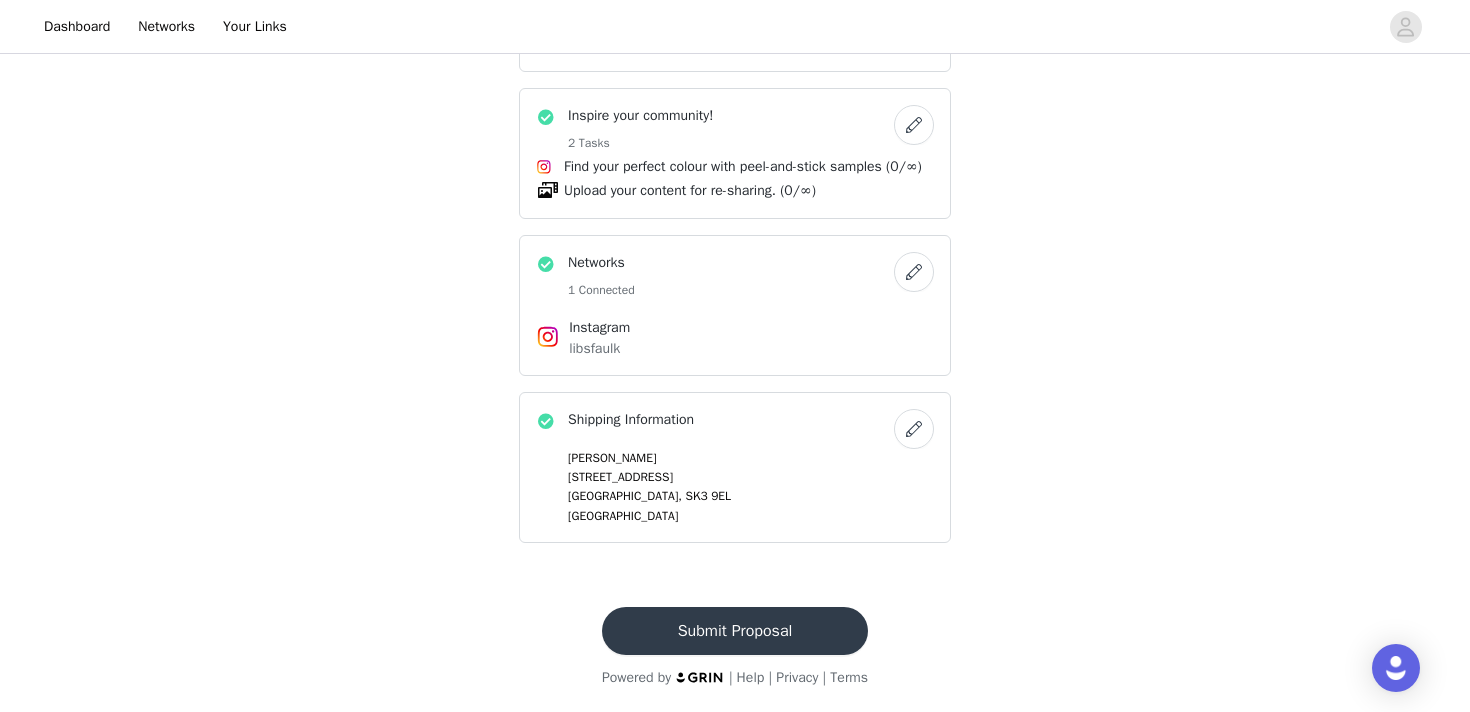 click on "Submit Proposal" at bounding box center [735, 631] 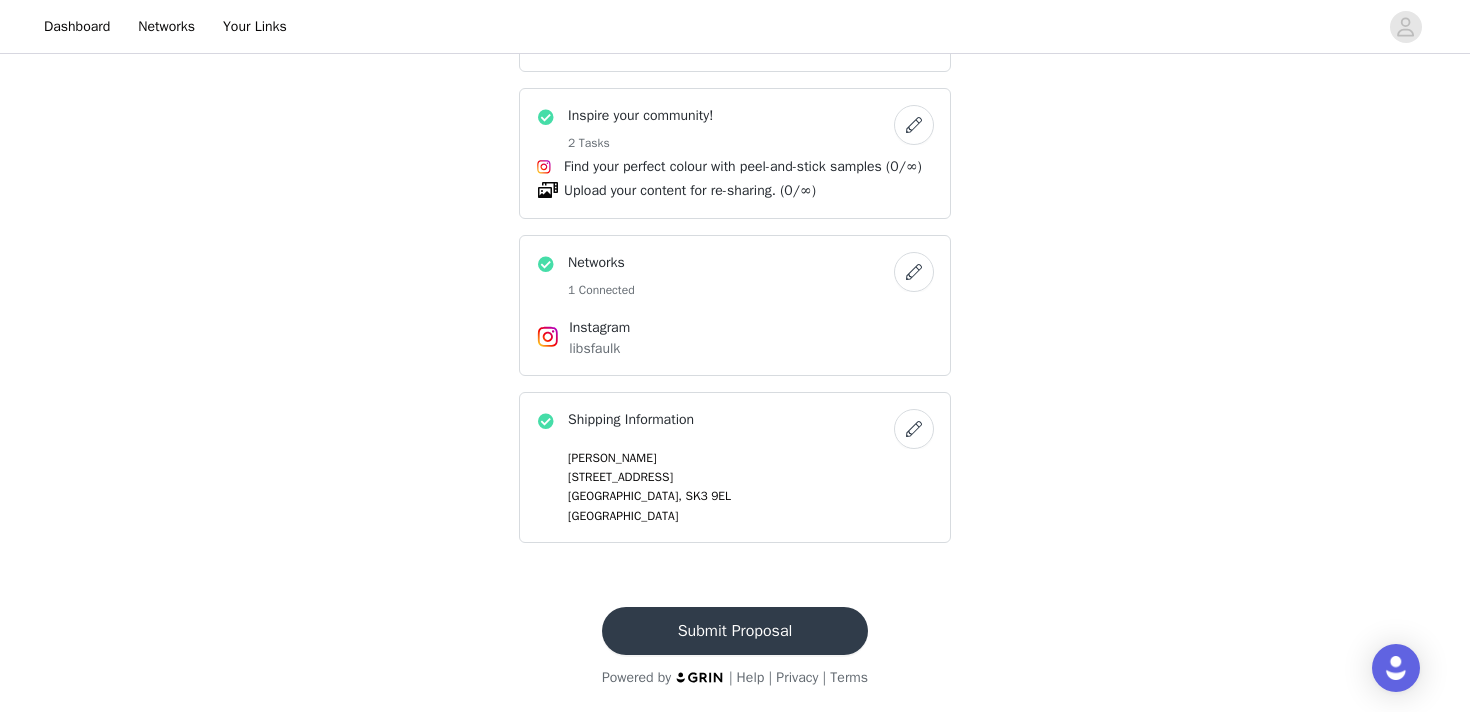 scroll, scrollTop: 0, scrollLeft: 0, axis: both 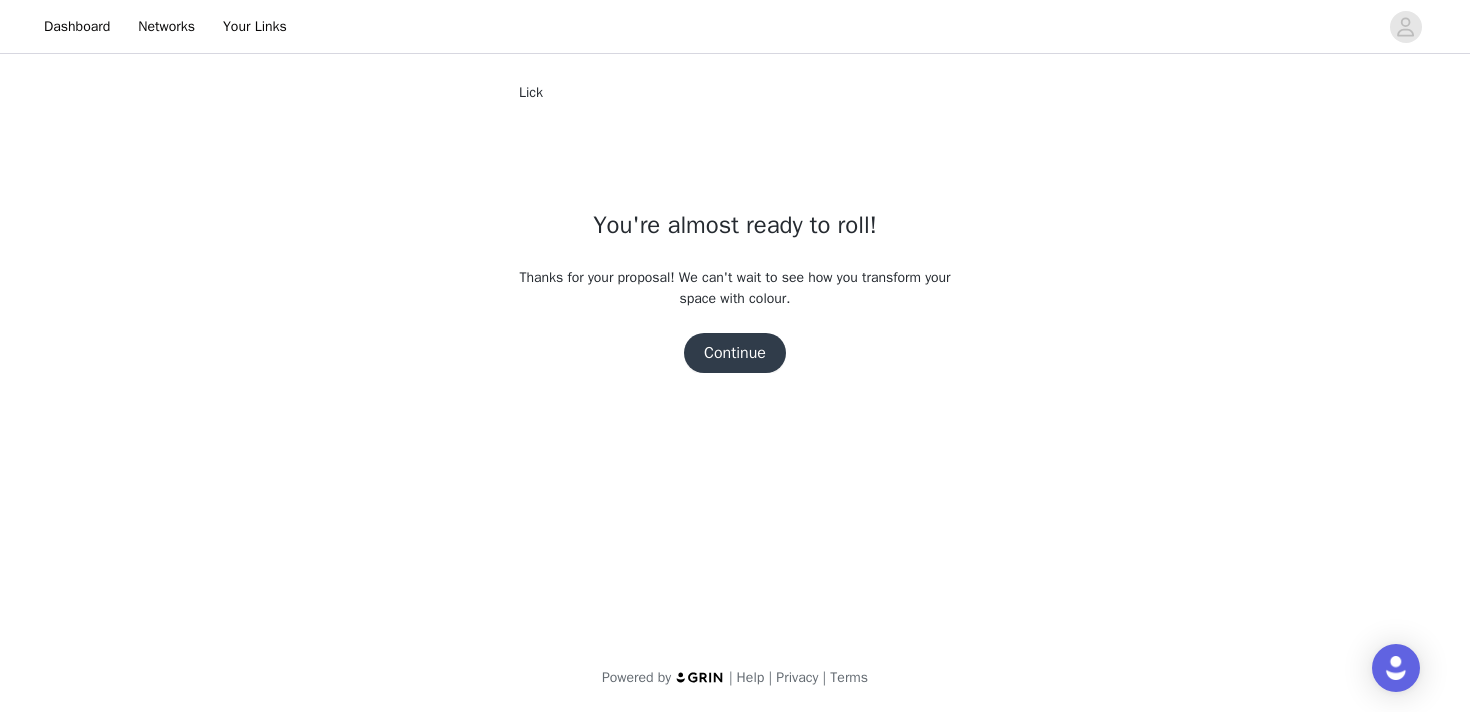 click on "Continue" at bounding box center (735, 353) 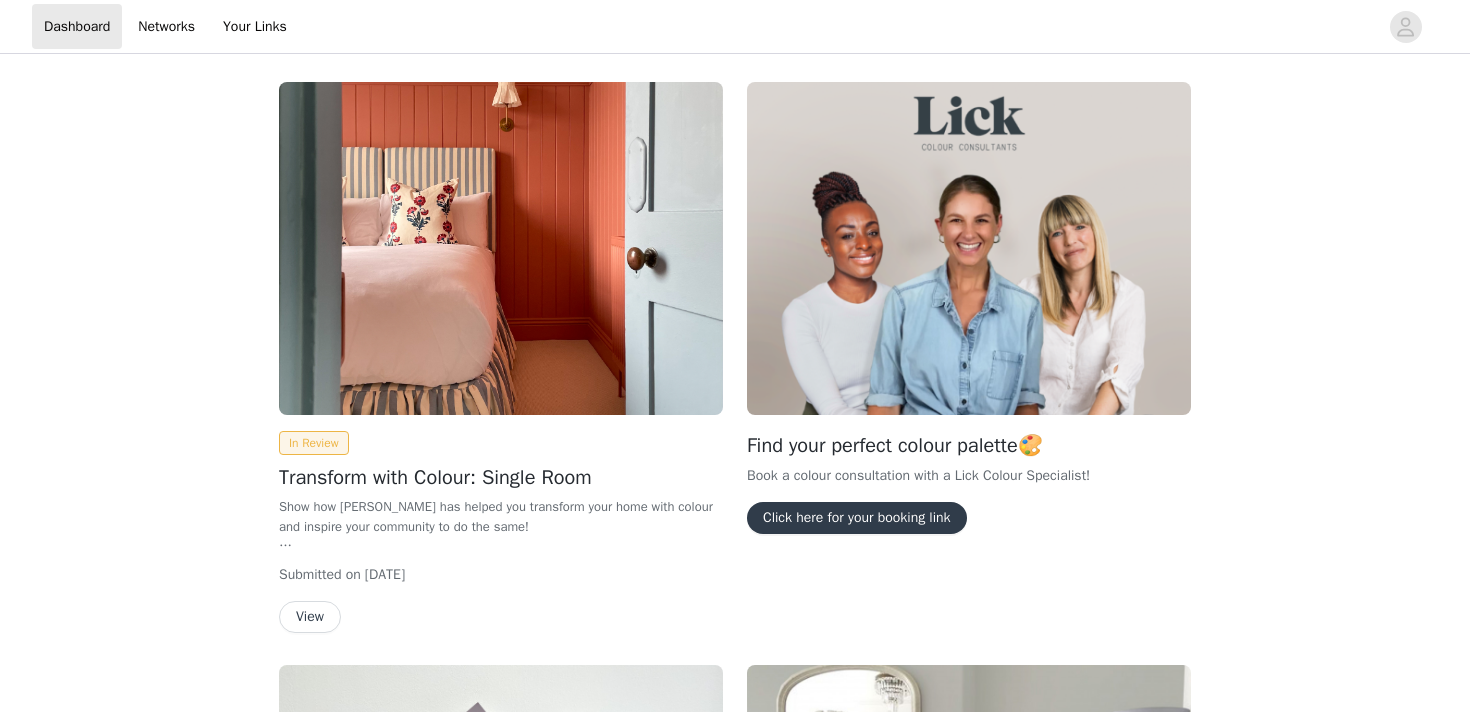 scroll, scrollTop: 0, scrollLeft: 0, axis: both 